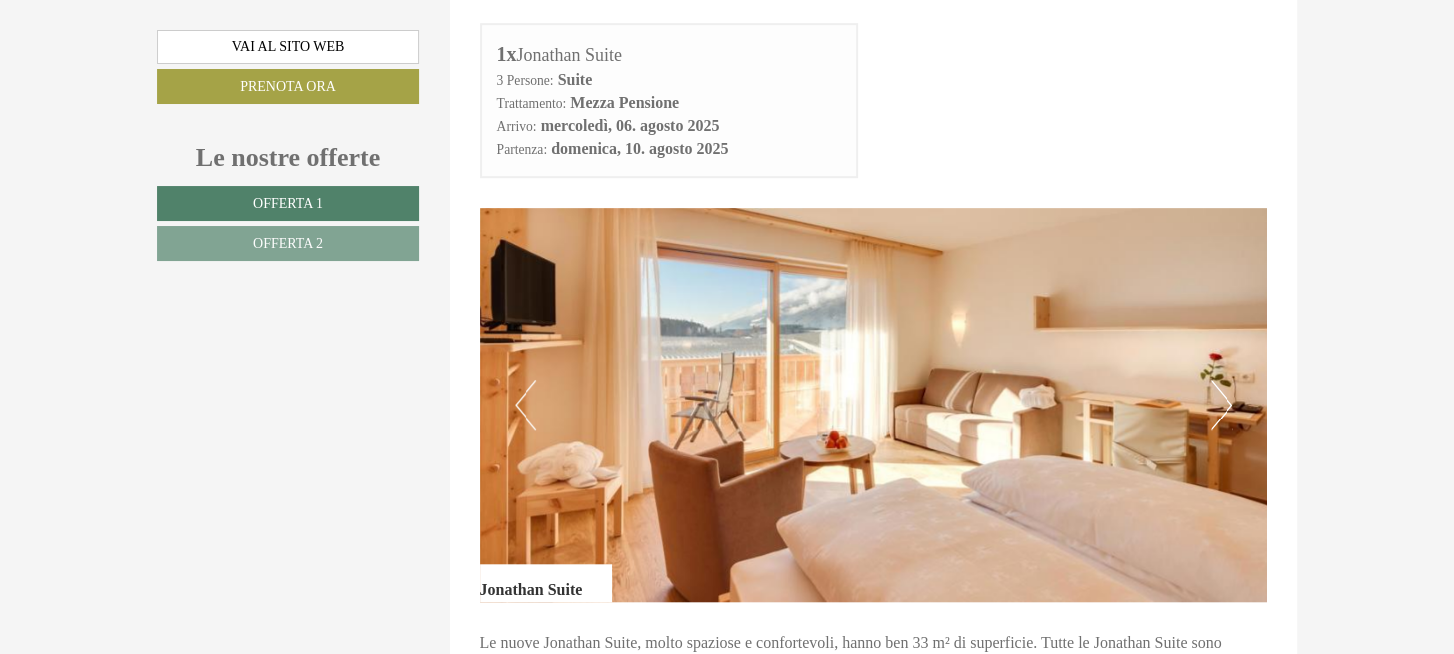 scroll, scrollTop: 1000, scrollLeft: 0, axis: vertical 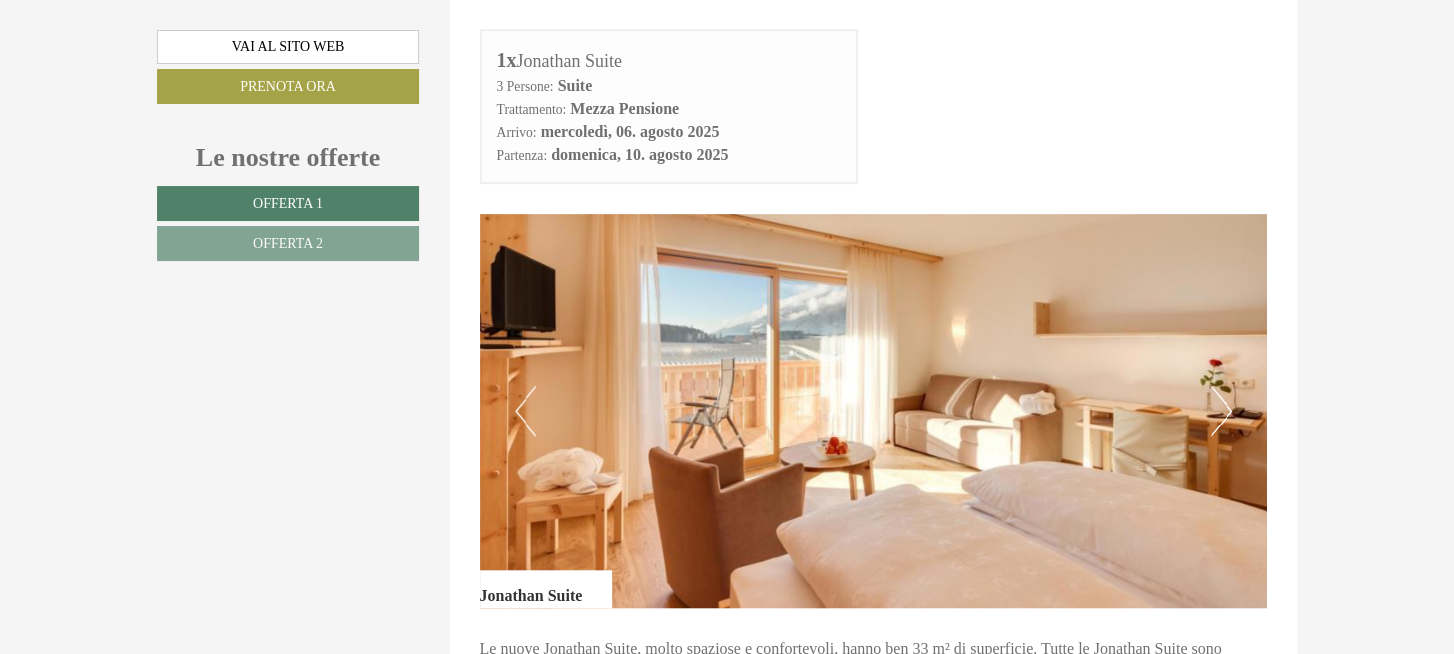 click at bounding box center [874, 411] 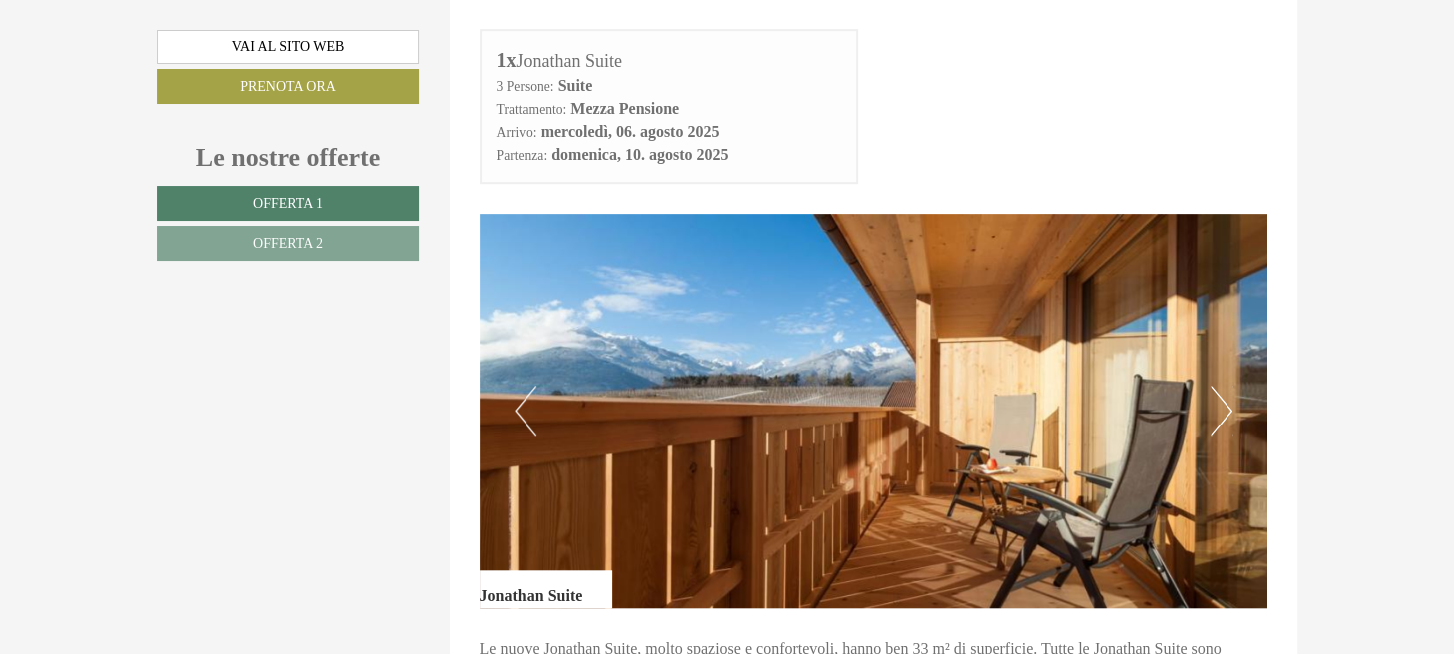 click on "Next" at bounding box center [1221, 411] 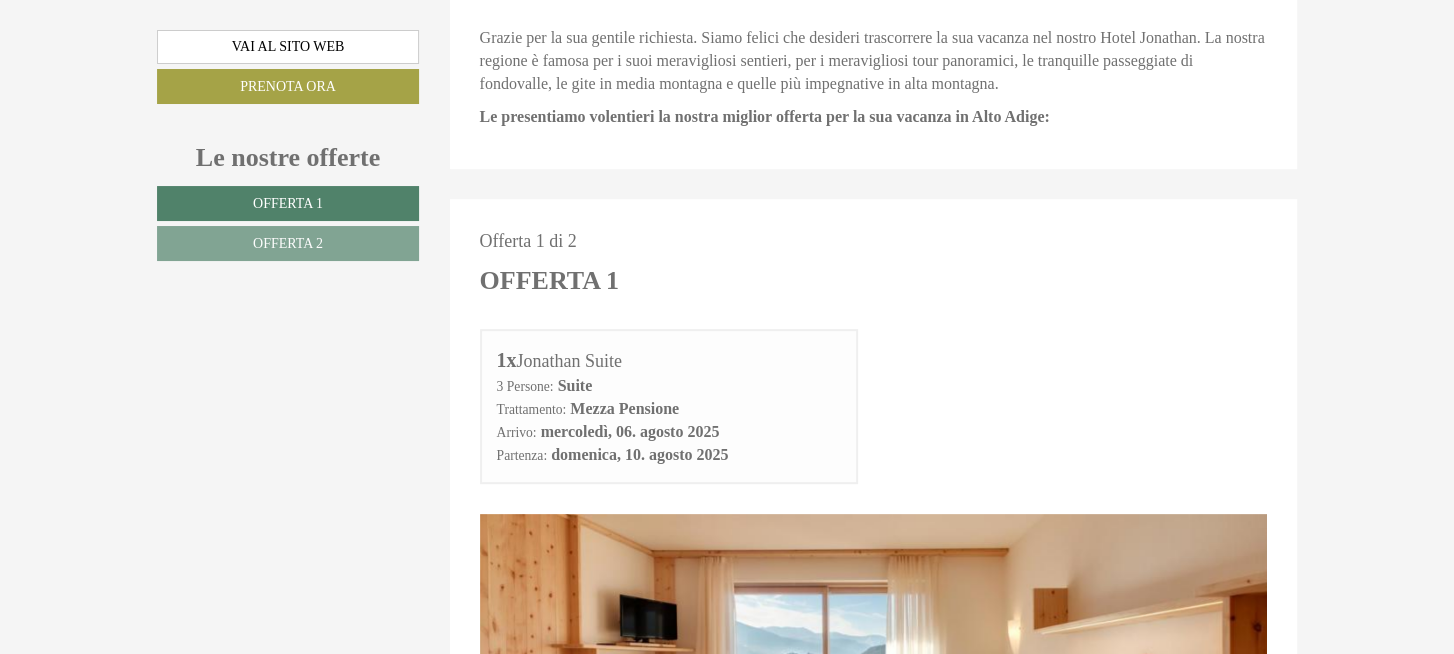 scroll, scrollTop: 1000, scrollLeft: 0, axis: vertical 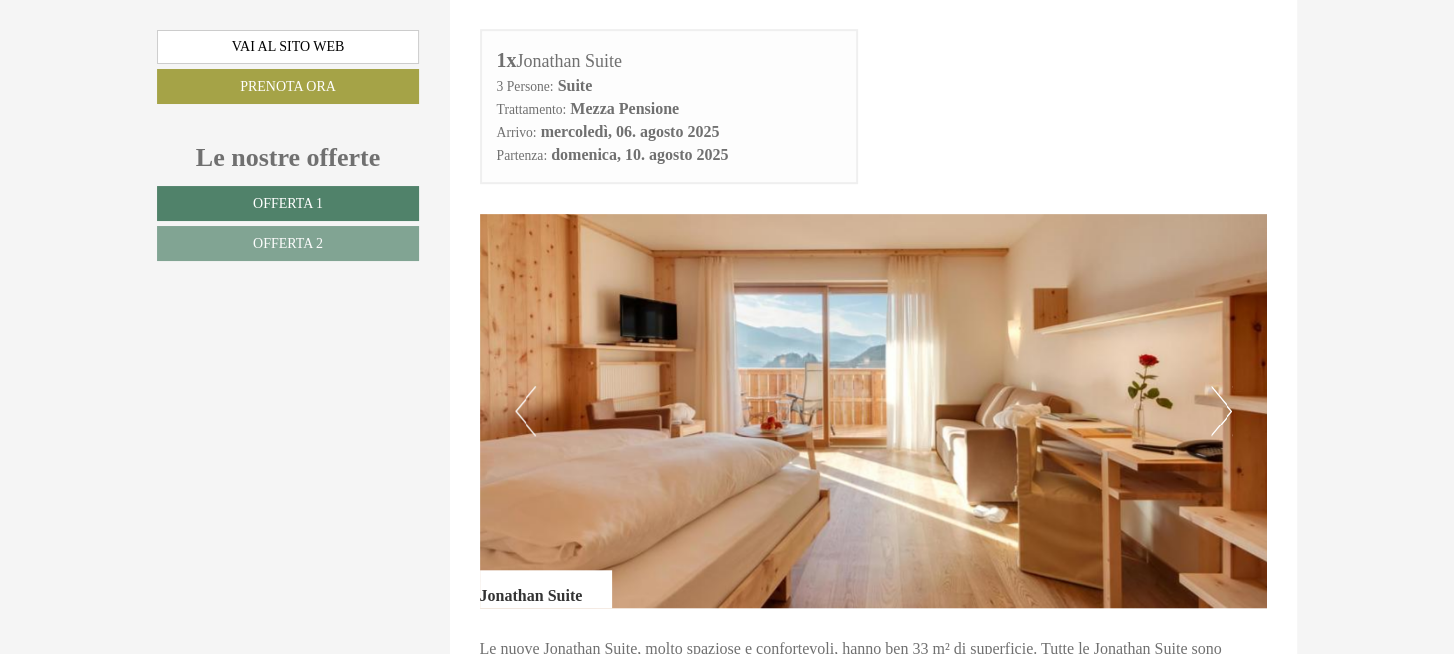 click on "Next" at bounding box center (1221, 411) 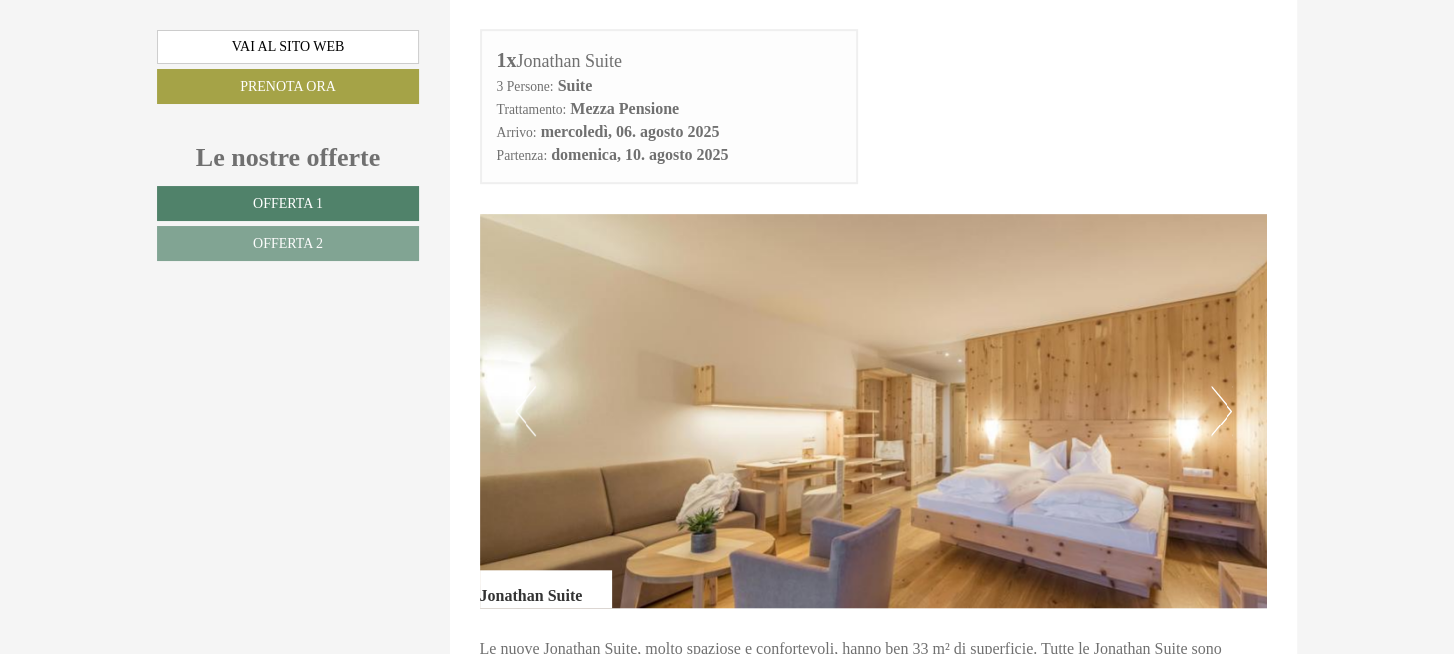 type 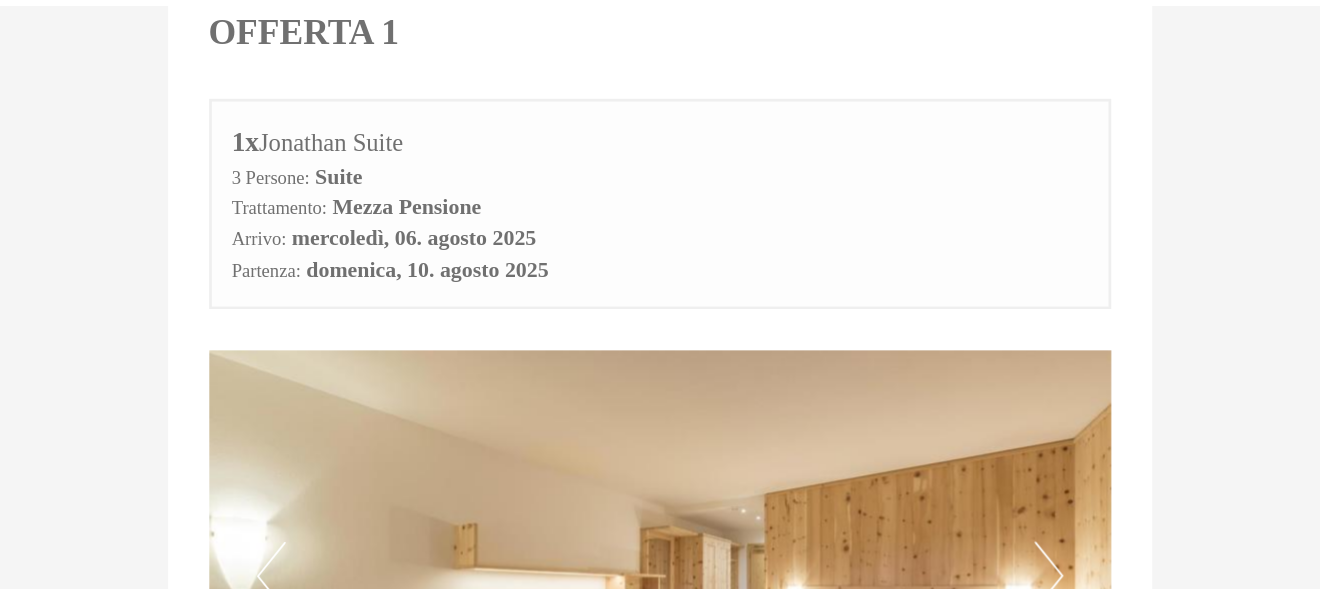 scroll, scrollTop: 999, scrollLeft: 0, axis: vertical 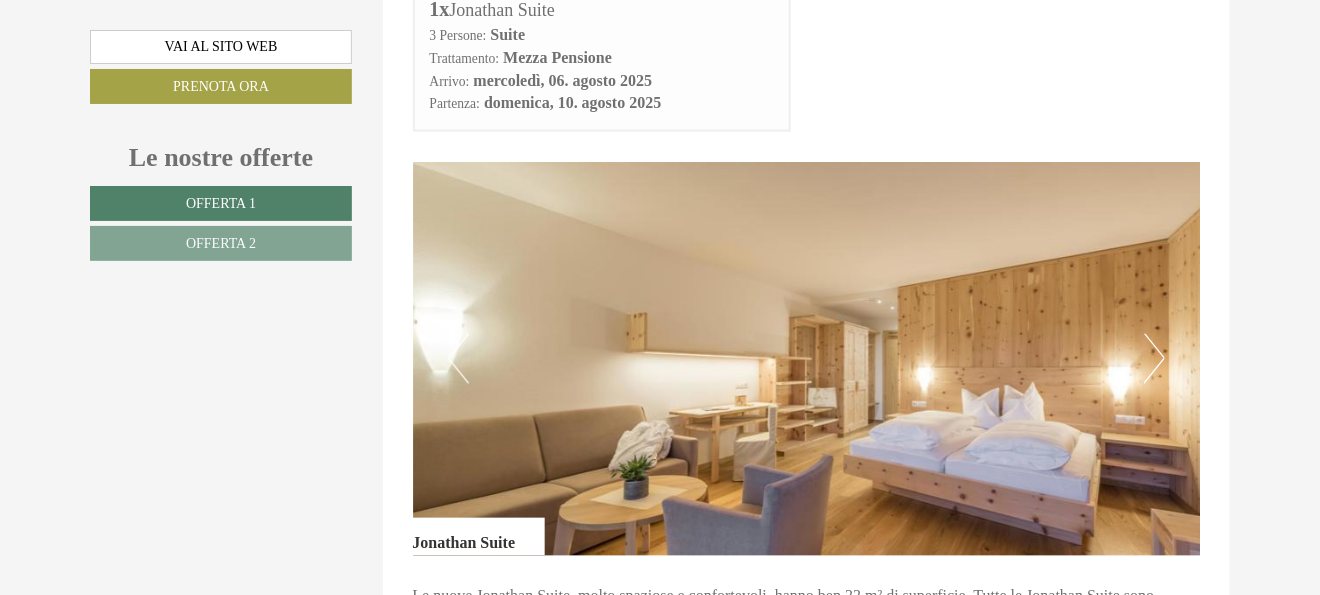 click at bounding box center [807, 359] 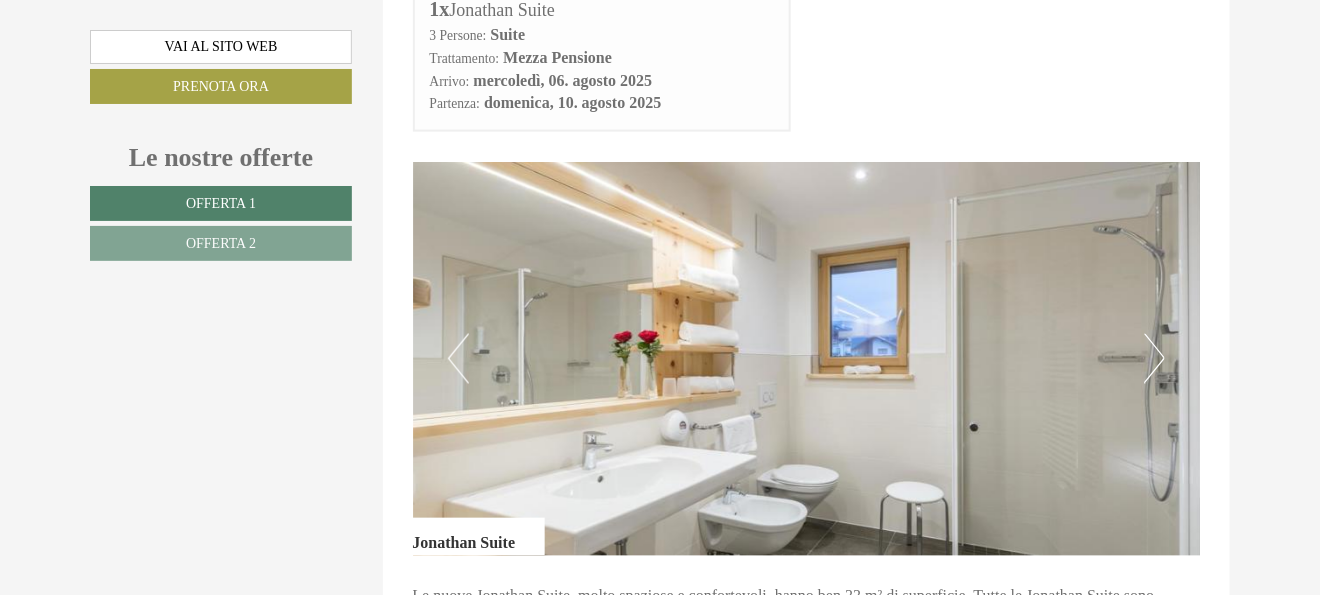 click on "Next" at bounding box center [1154, 359] 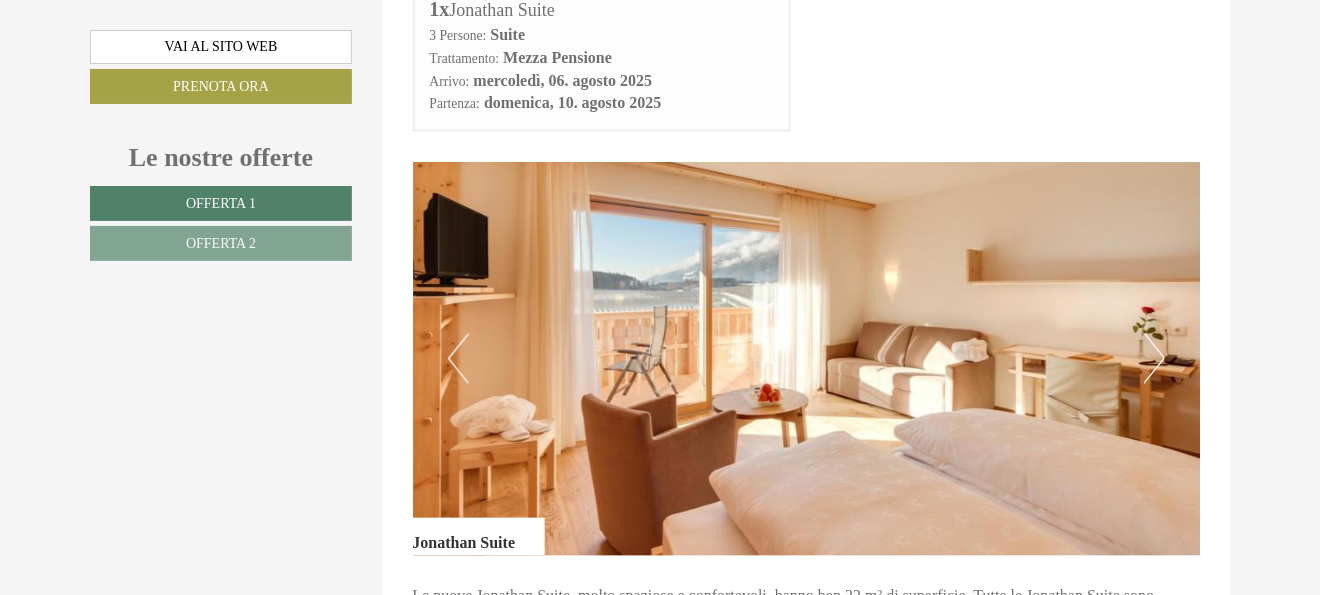 click on "Next" at bounding box center [1154, 359] 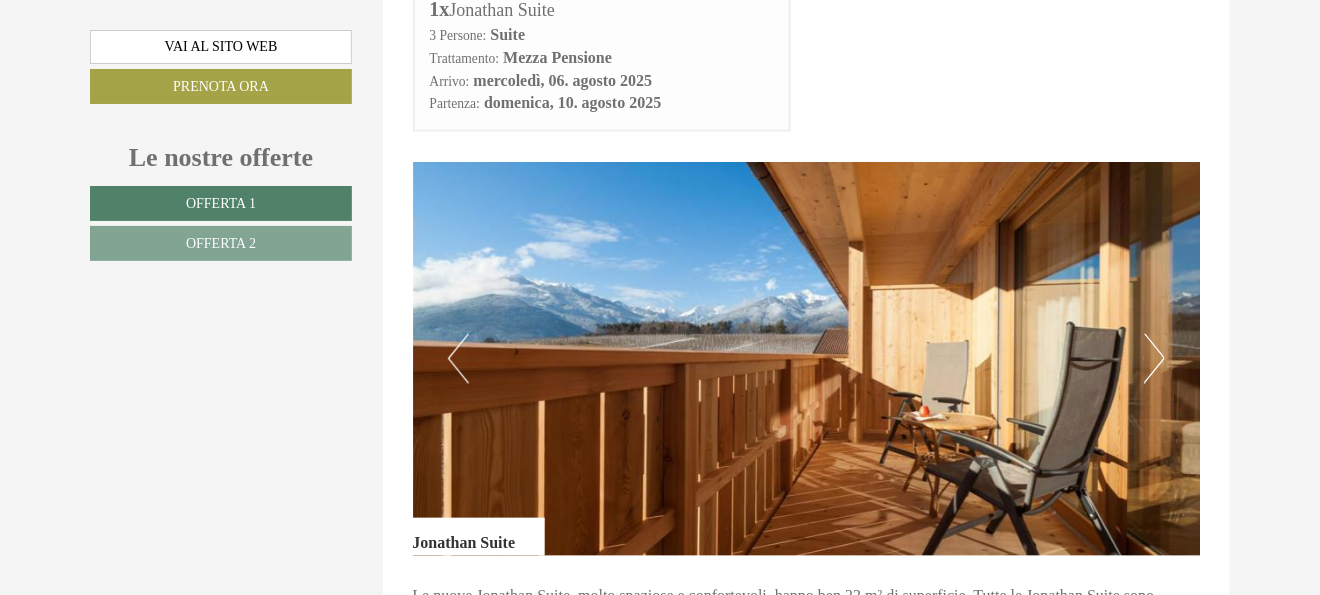 click on "Next" at bounding box center (1154, 359) 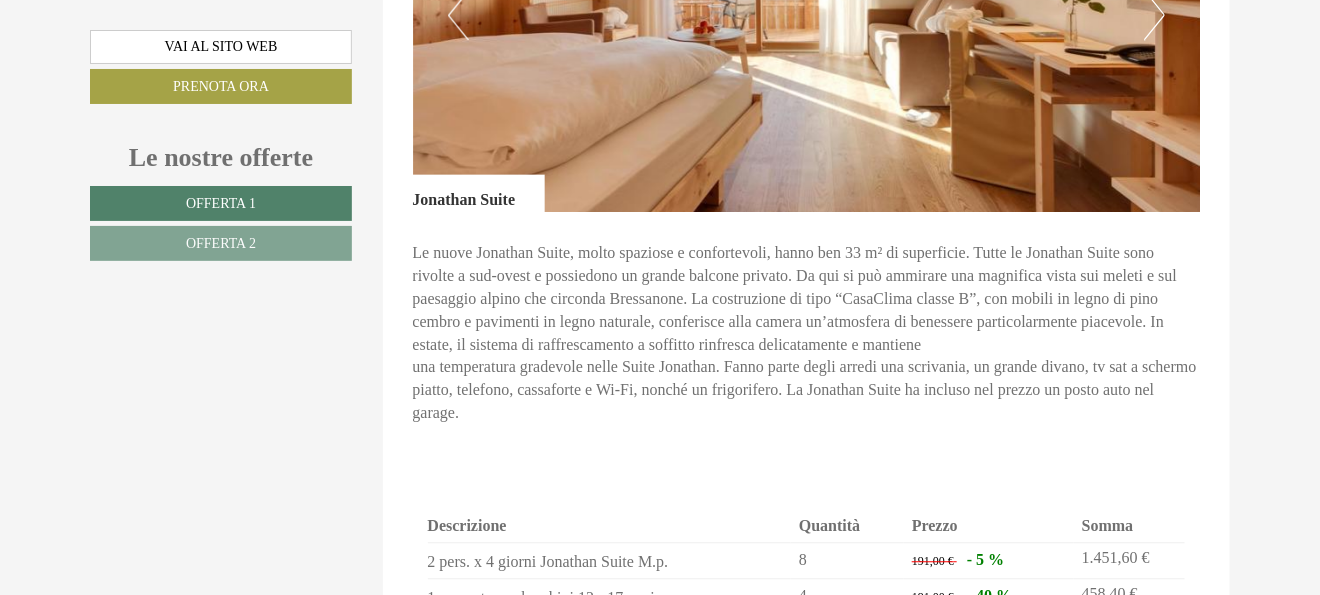 scroll, scrollTop: 1363, scrollLeft: 0, axis: vertical 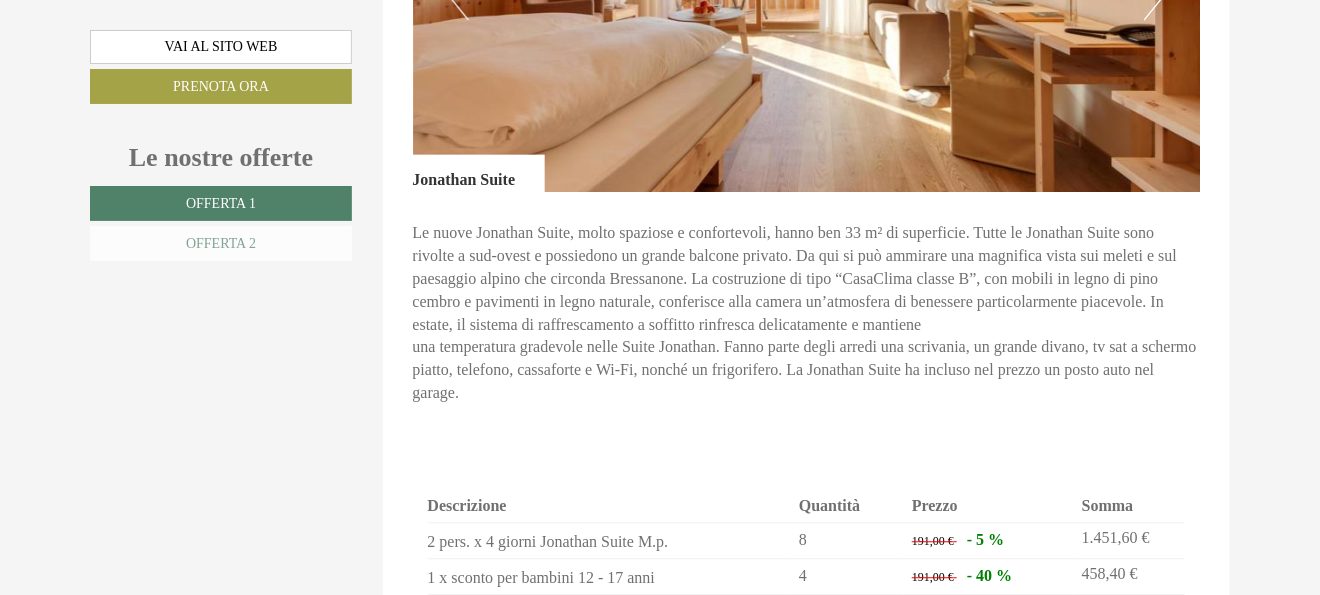 click on "Offerta 2" at bounding box center (221, 243) 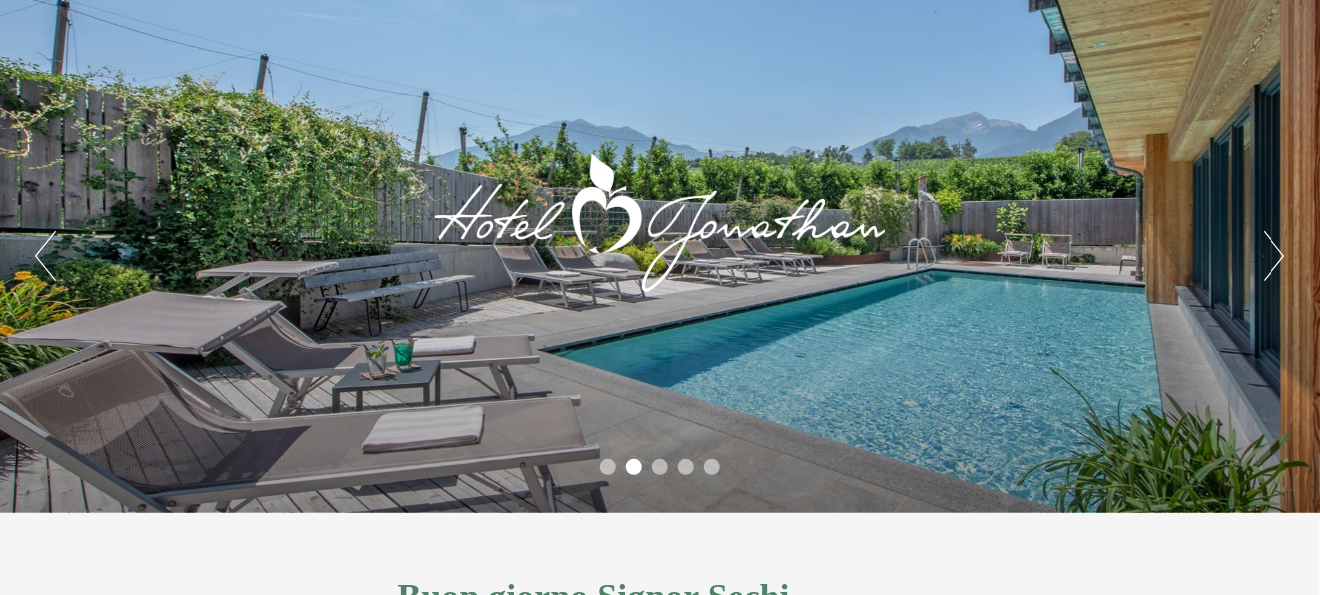 scroll, scrollTop: 0, scrollLeft: 0, axis: both 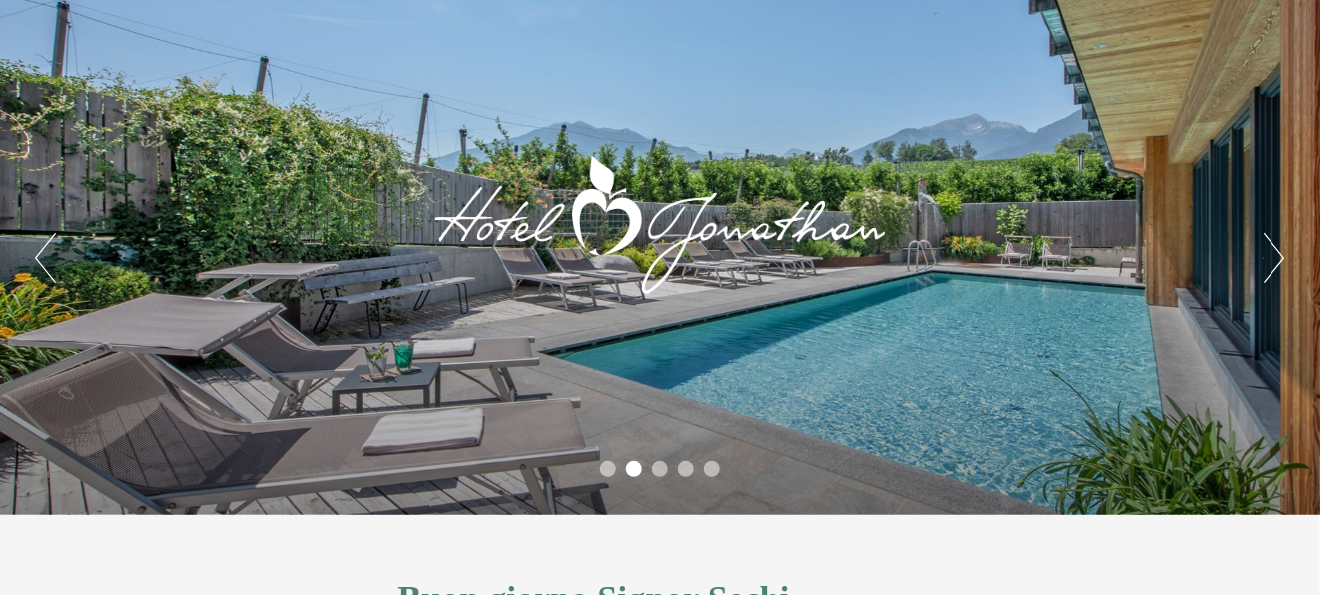 click on "Next" at bounding box center (1274, 258) 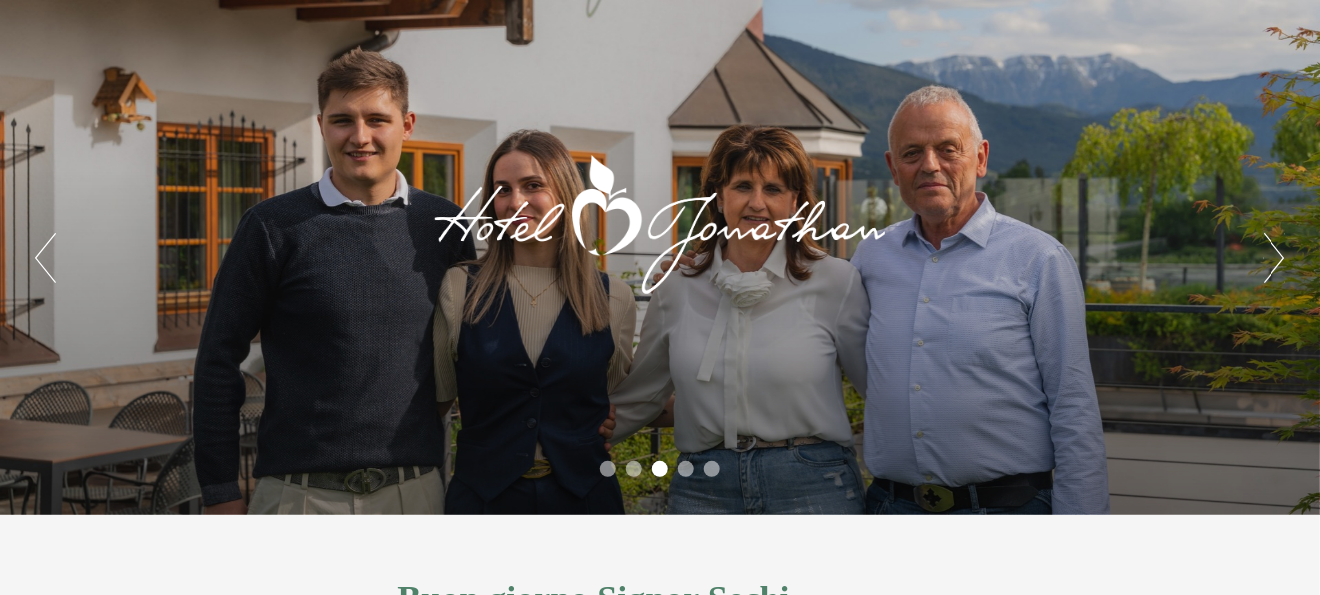 click on "Next" at bounding box center (1274, 258) 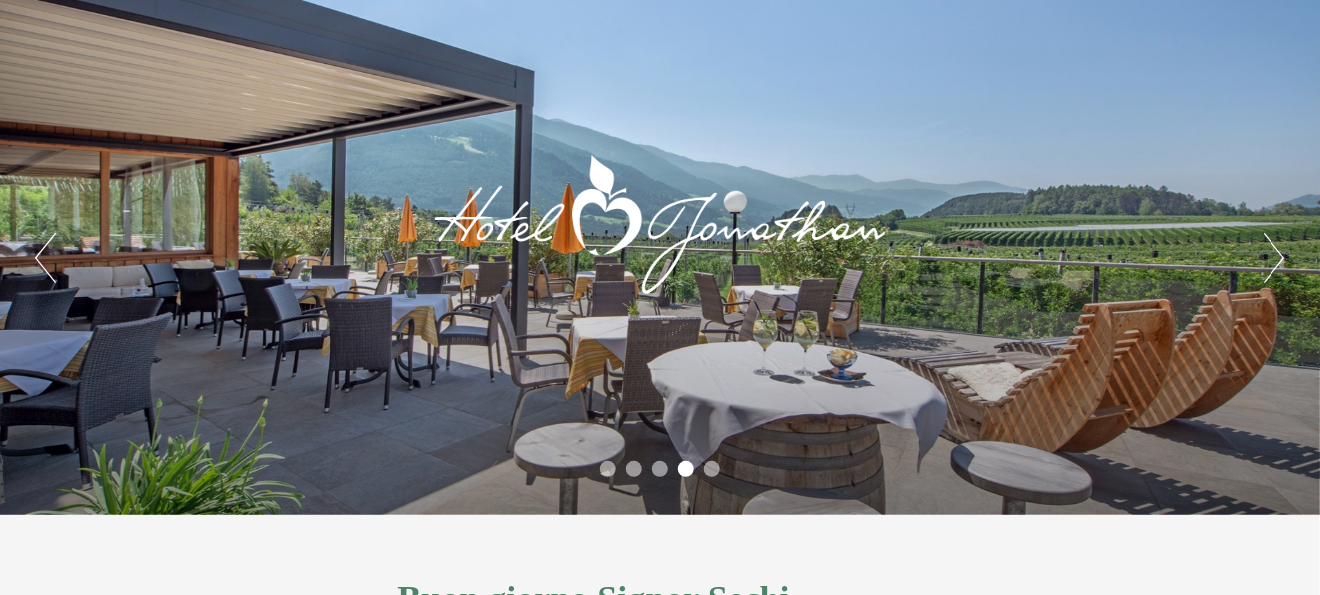 click on "Next" at bounding box center (1274, 258) 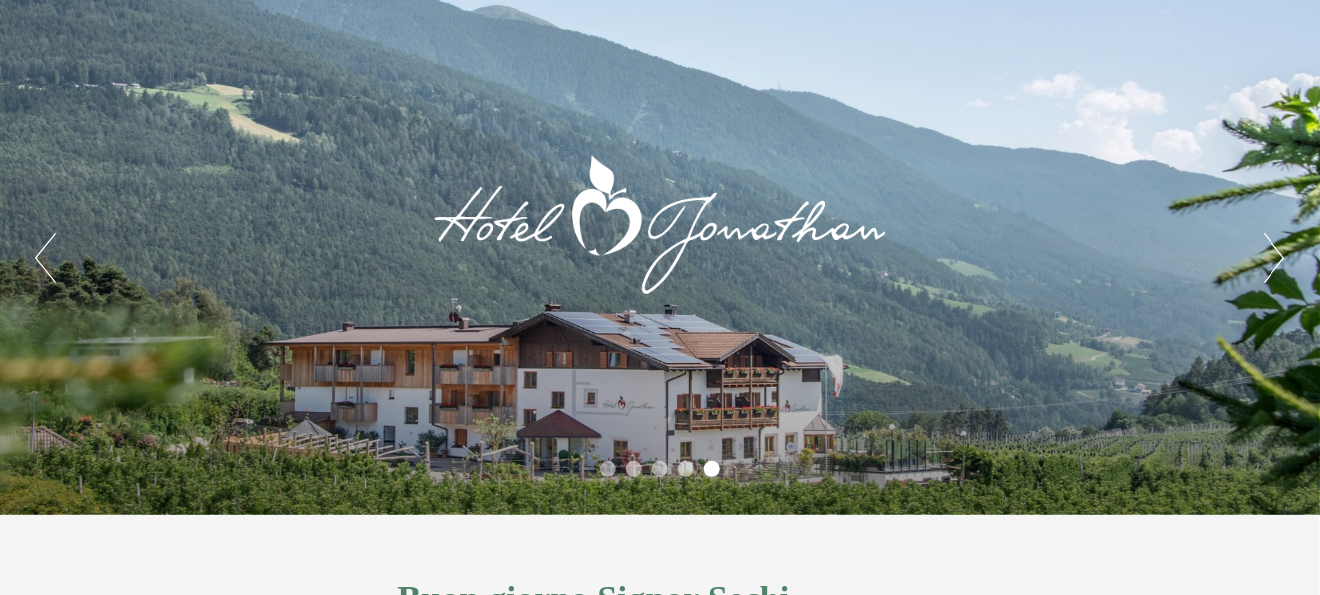 click on "Next" at bounding box center [1274, 258] 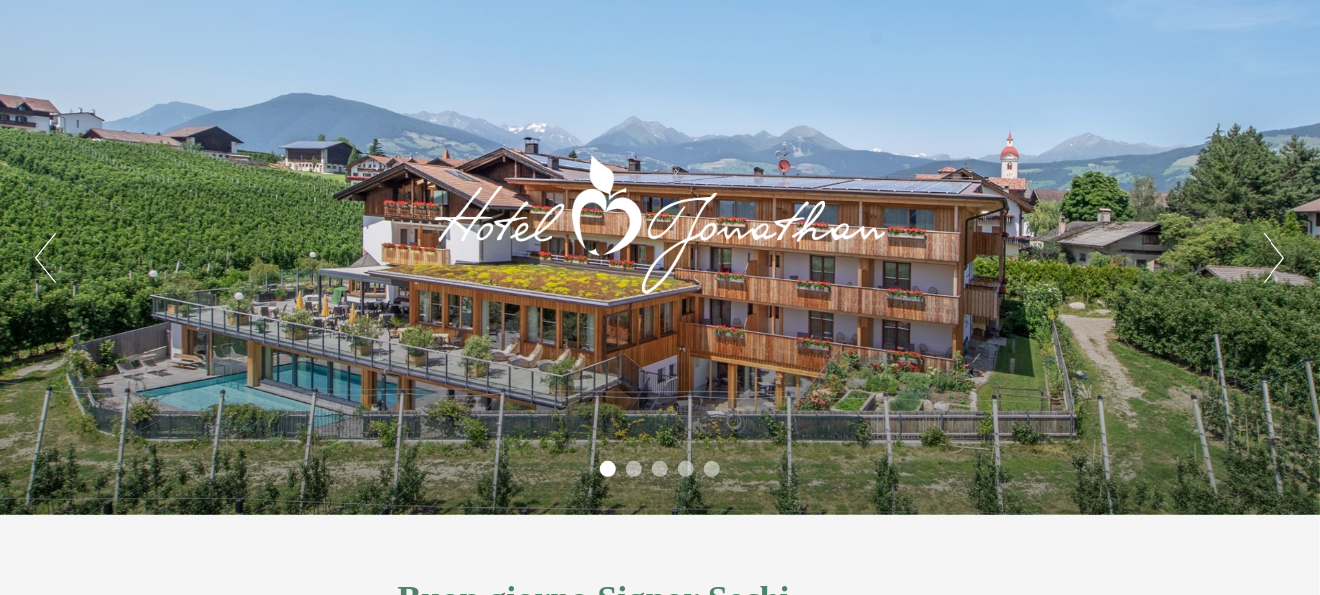 click on "Next" at bounding box center (1274, 258) 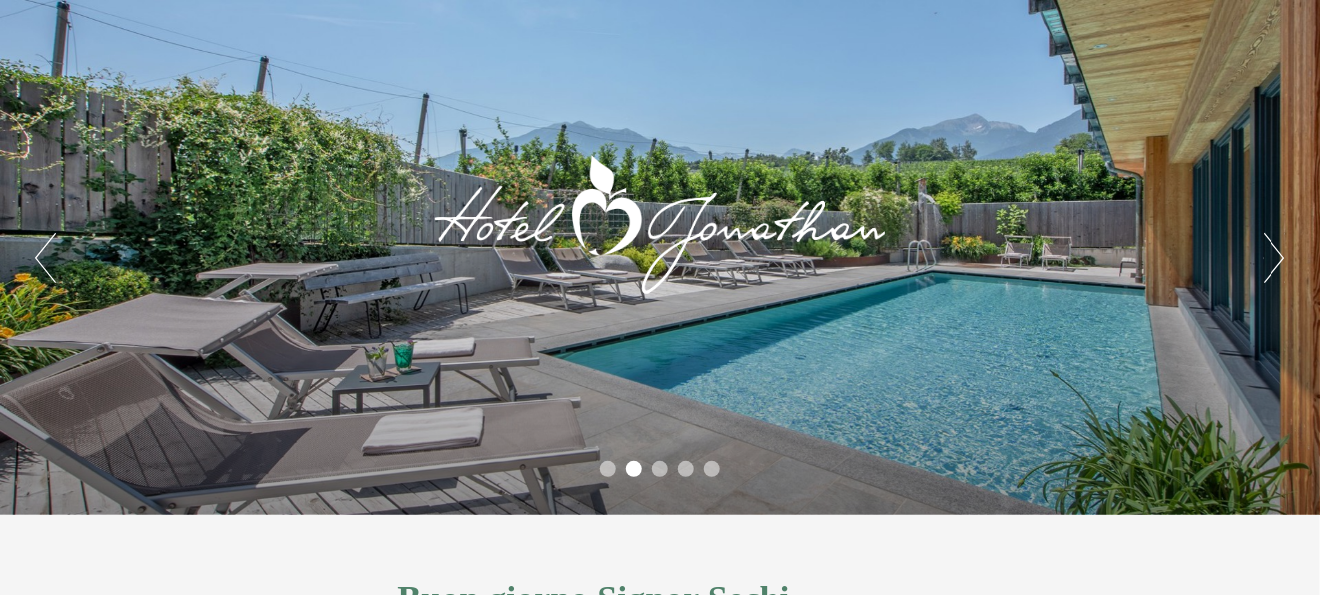 click on "Next" at bounding box center (1274, 258) 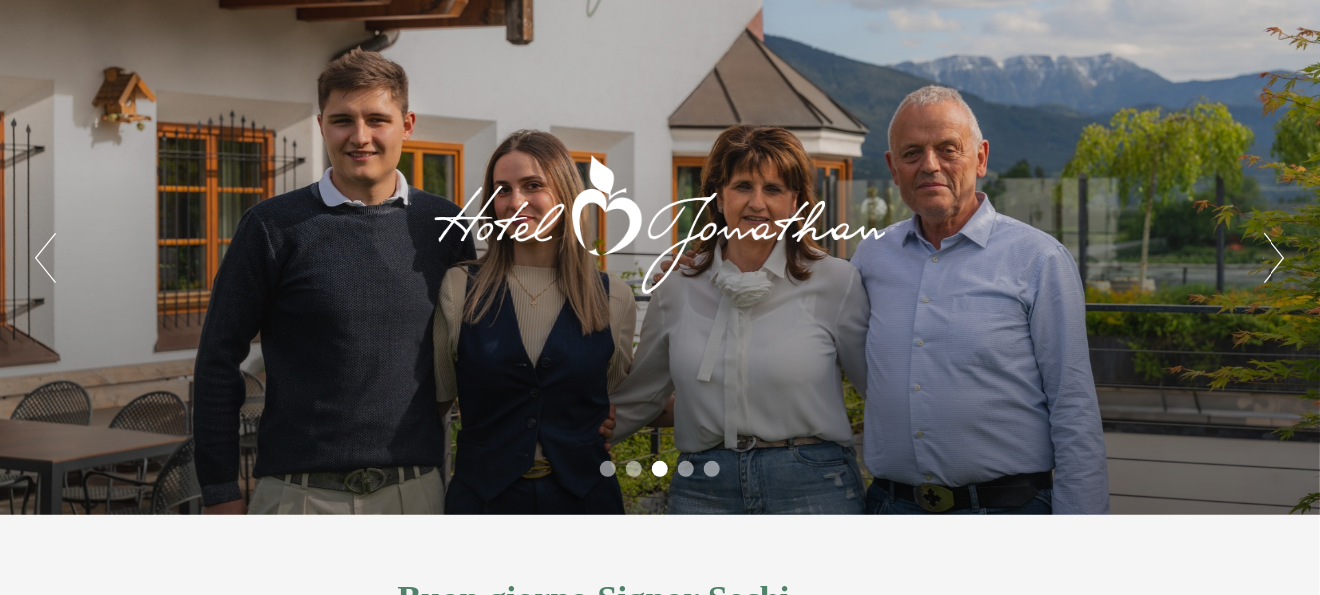 click on "Next" at bounding box center (1274, 258) 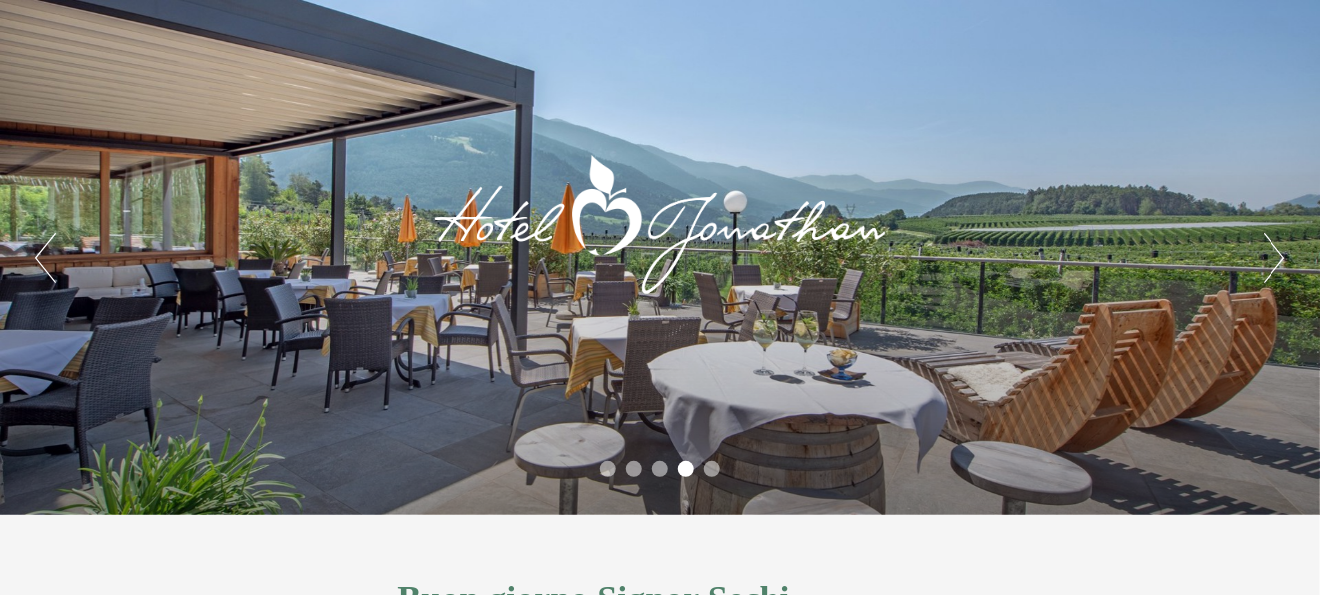 click on "Next" at bounding box center (1274, 258) 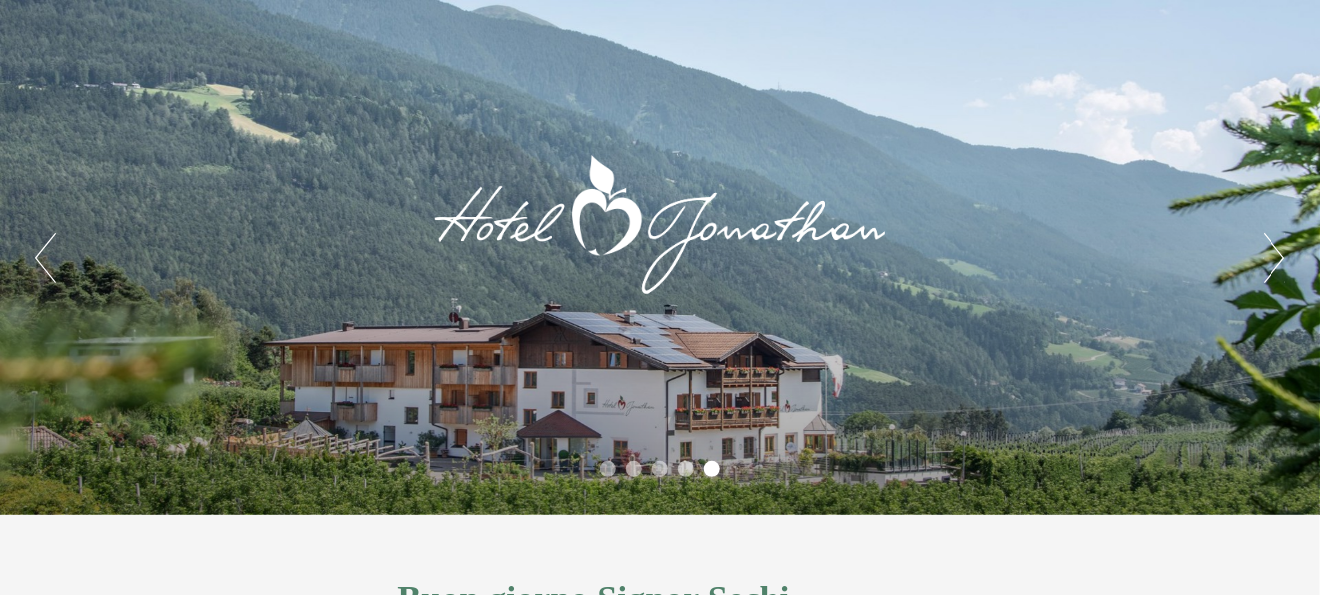 click on "Next" at bounding box center [1274, 258] 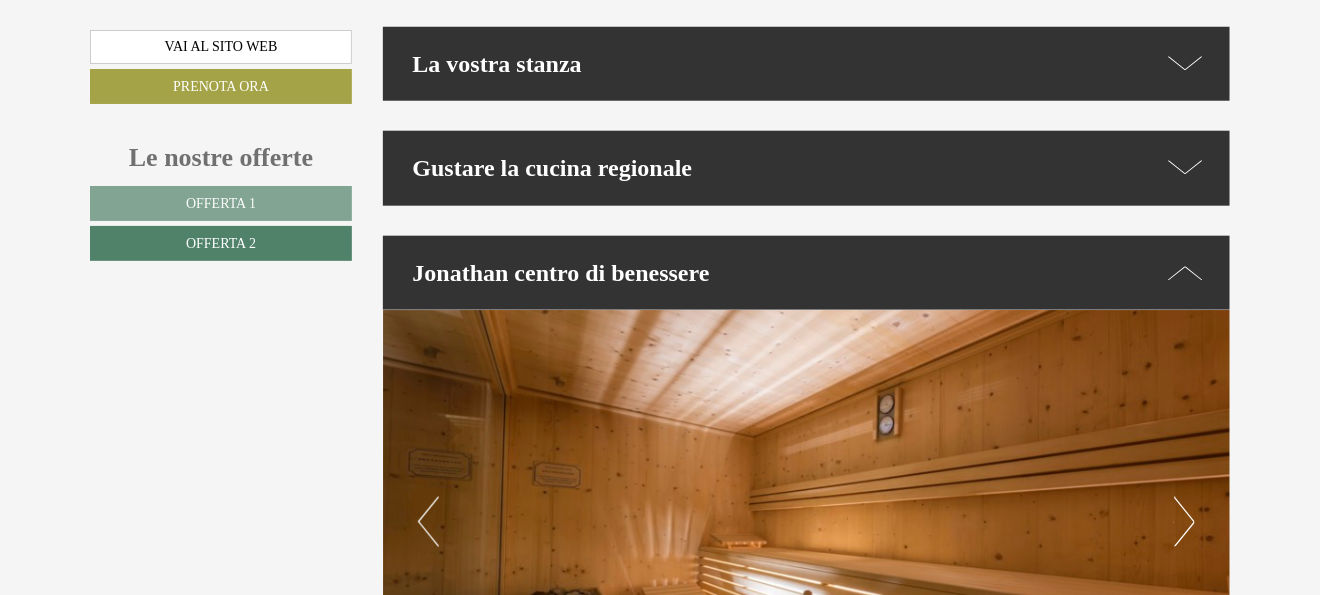 scroll, scrollTop: 3181, scrollLeft: 0, axis: vertical 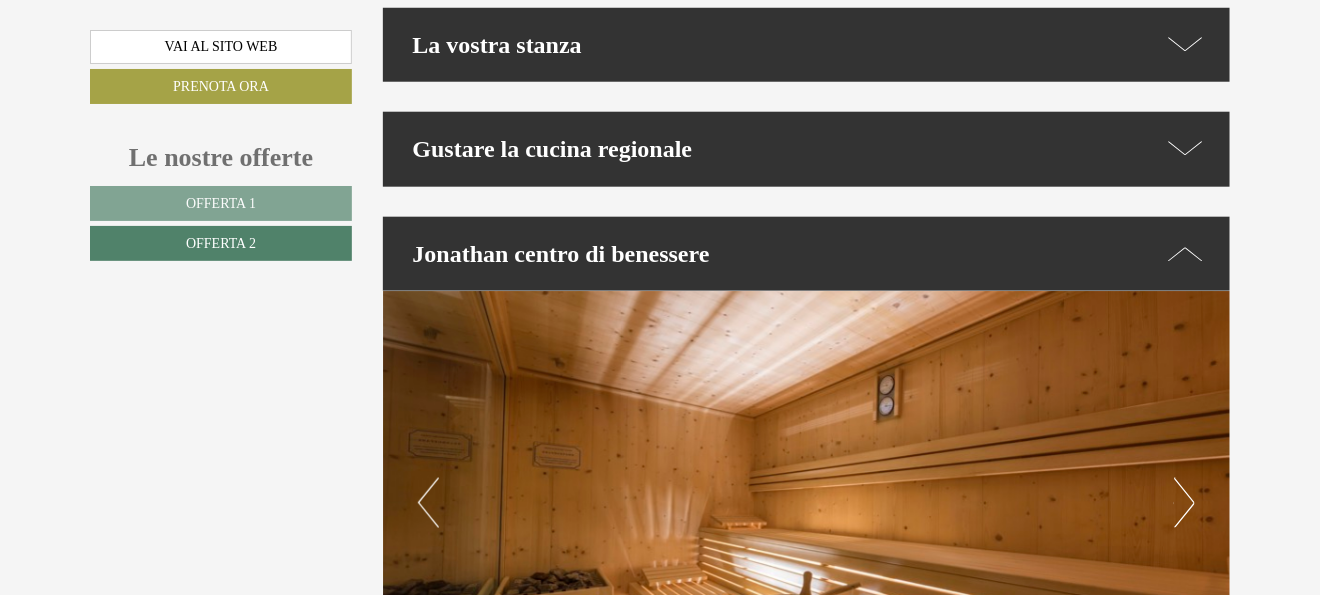 click on "La vostra stanza" at bounding box center (807, 45) 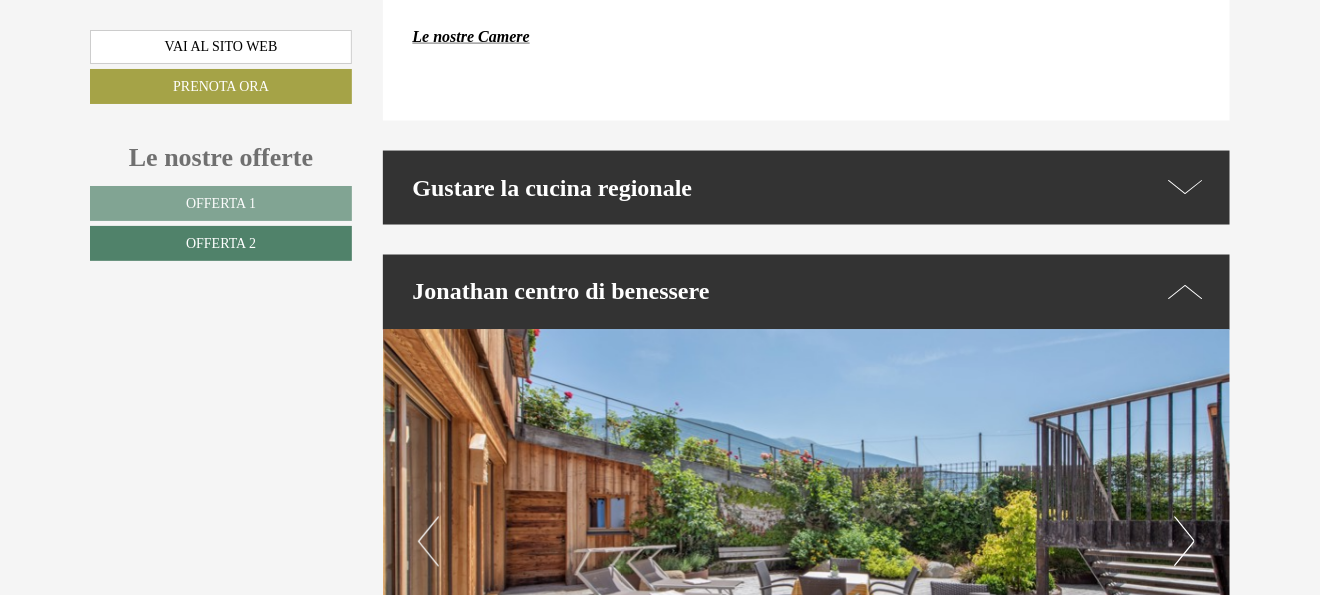 scroll, scrollTop: 3545, scrollLeft: 0, axis: vertical 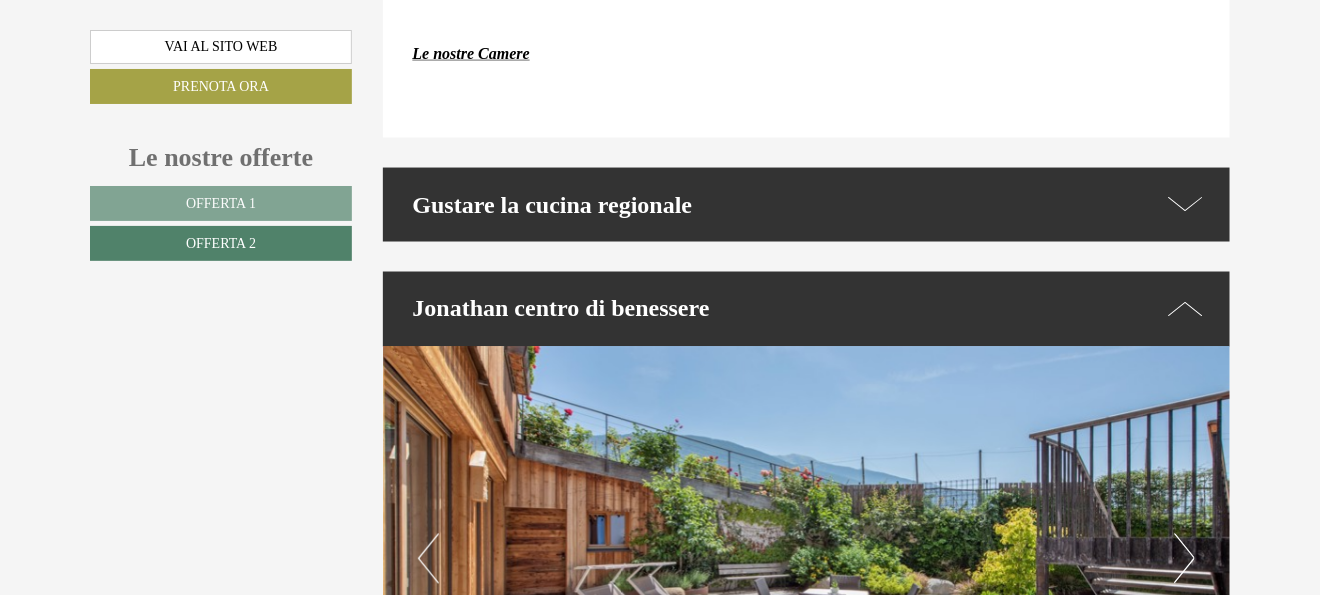 click on "Gustare la cucina regionale" at bounding box center [807, 205] 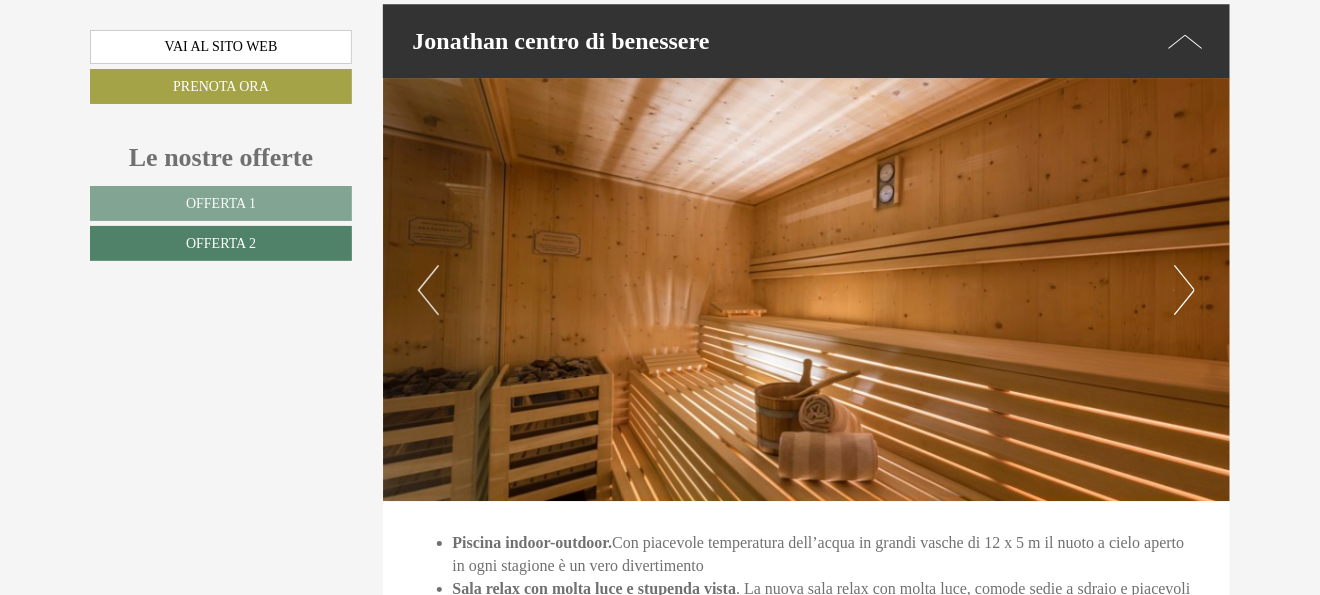 scroll, scrollTop: 4454, scrollLeft: 0, axis: vertical 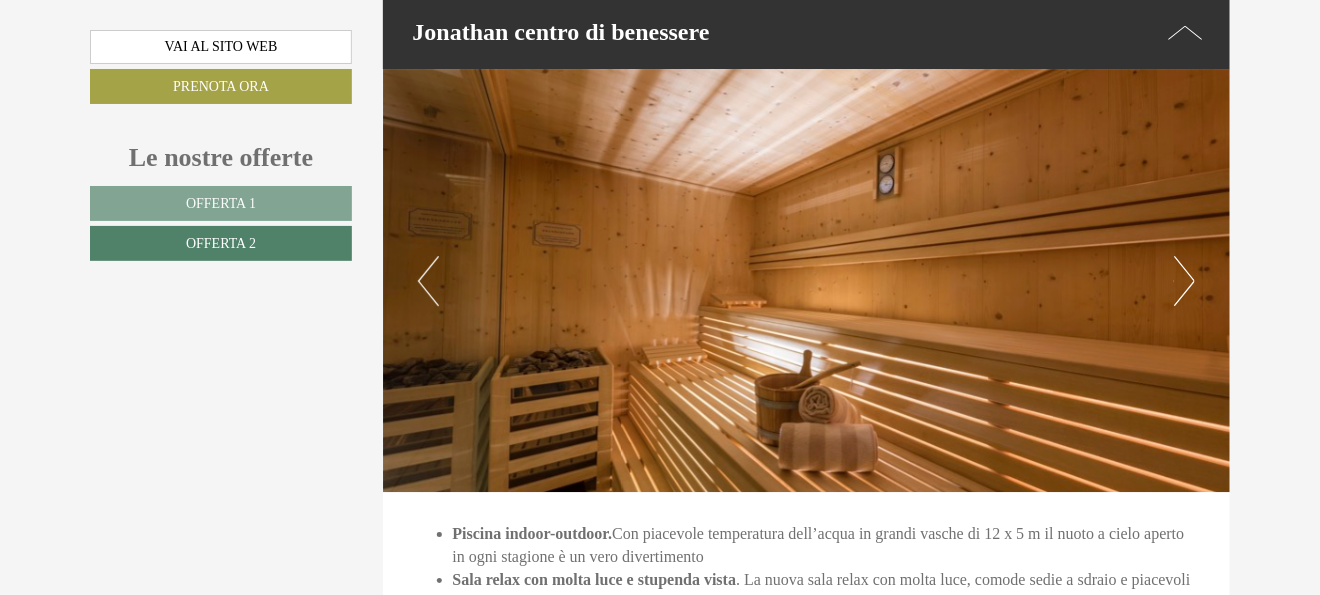 click on "Next" at bounding box center (1184, 281) 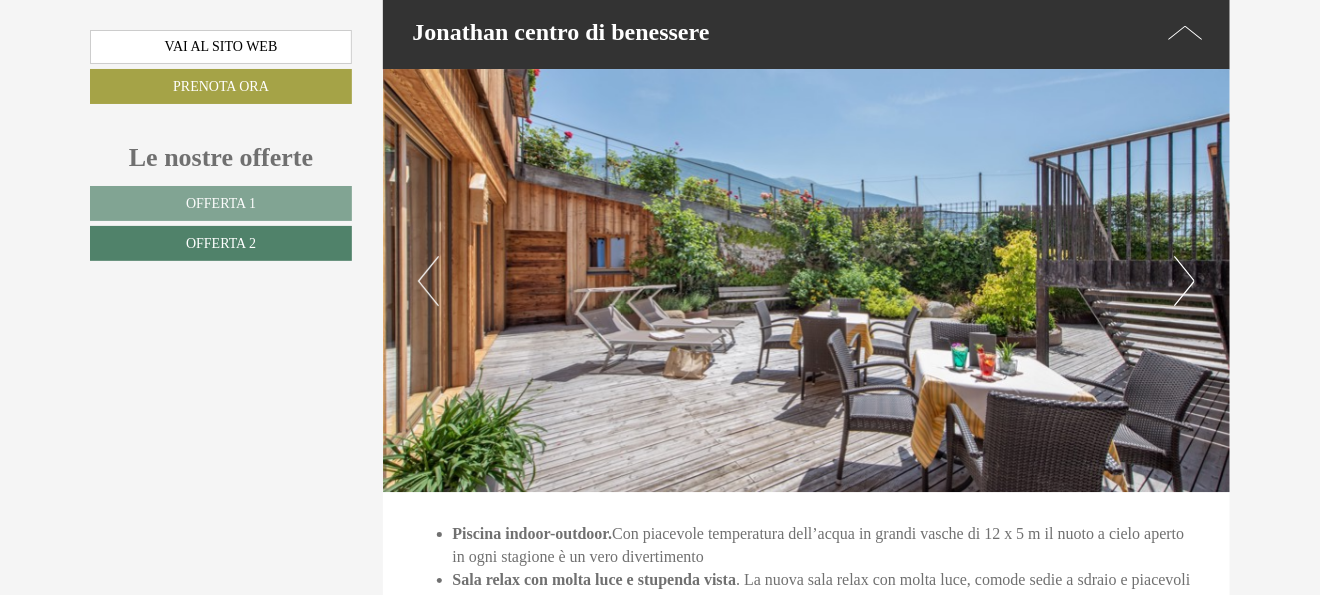 click on "Next" at bounding box center [1184, 281] 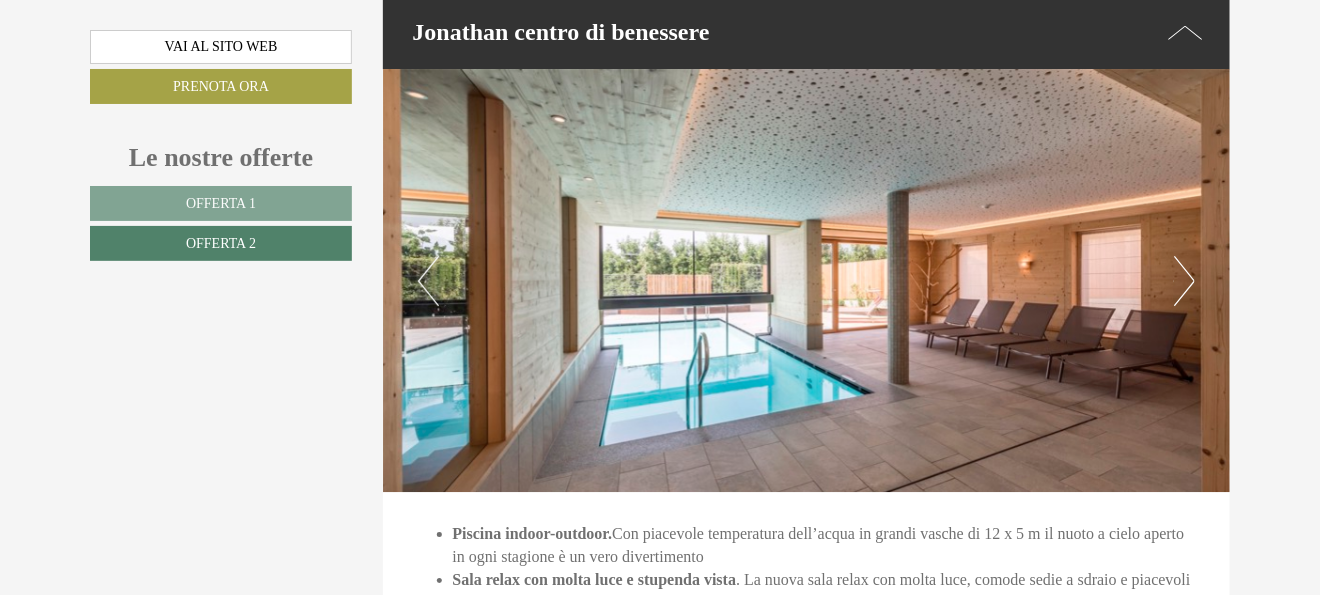 click on "Next" at bounding box center (1184, 281) 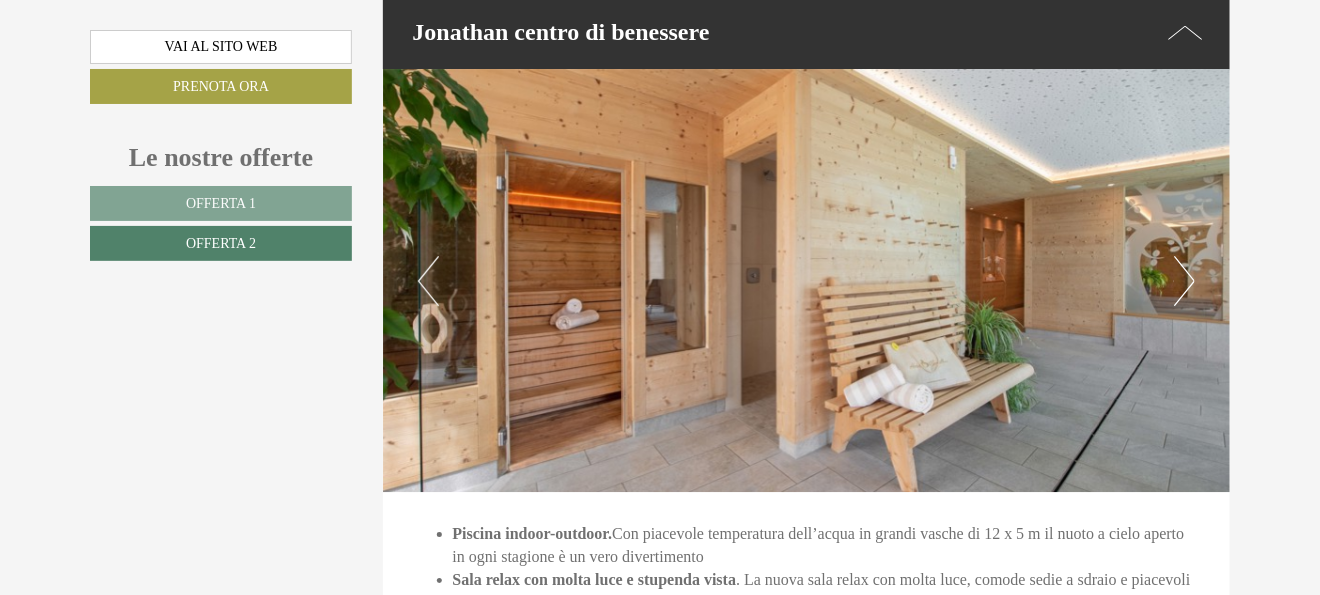 click on "Previous" at bounding box center (428, 281) 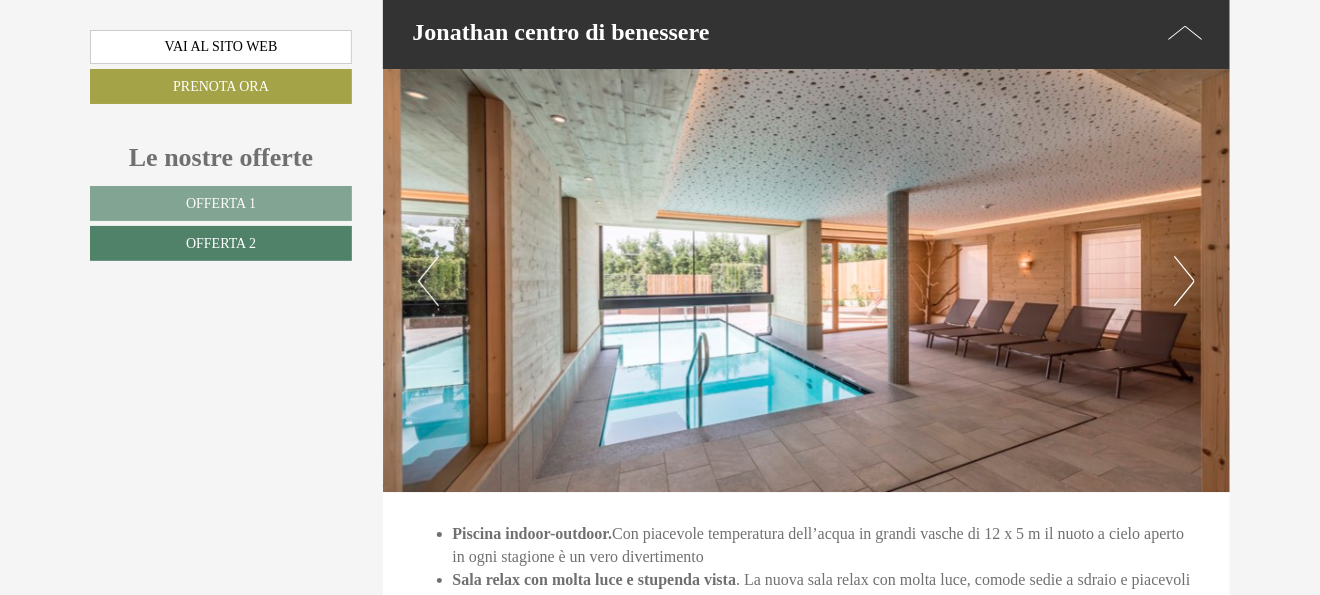 click on "Next" at bounding box center (1184, 281) 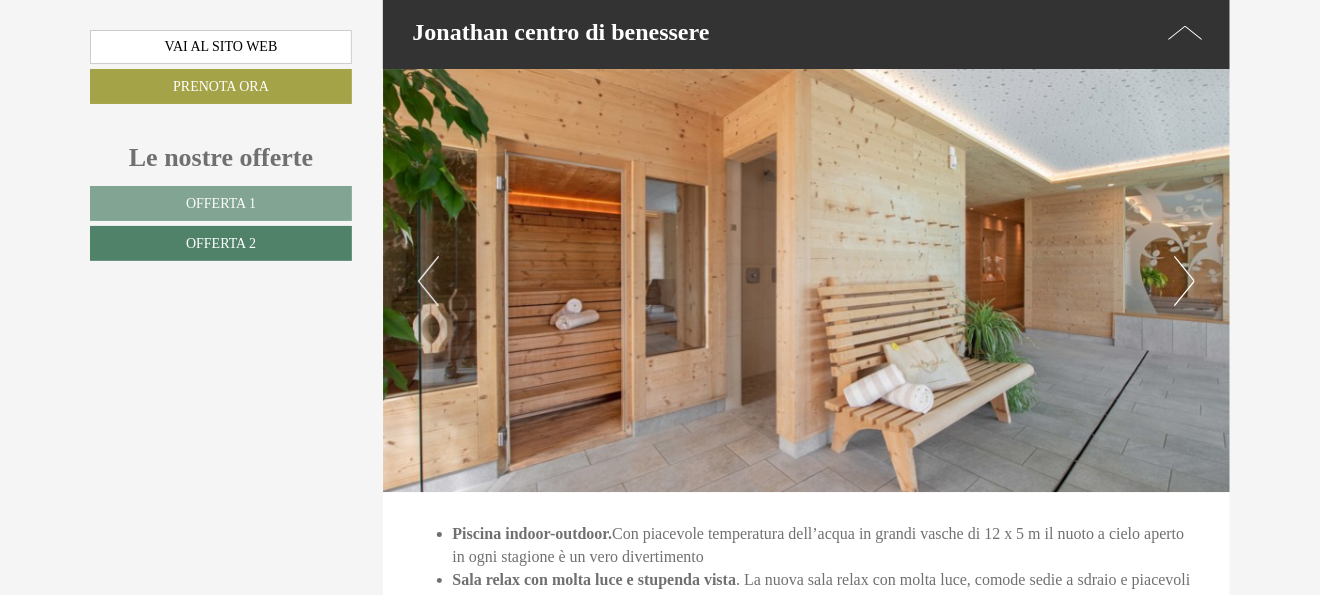 click on "Next" at bounding box center [1184, 281] 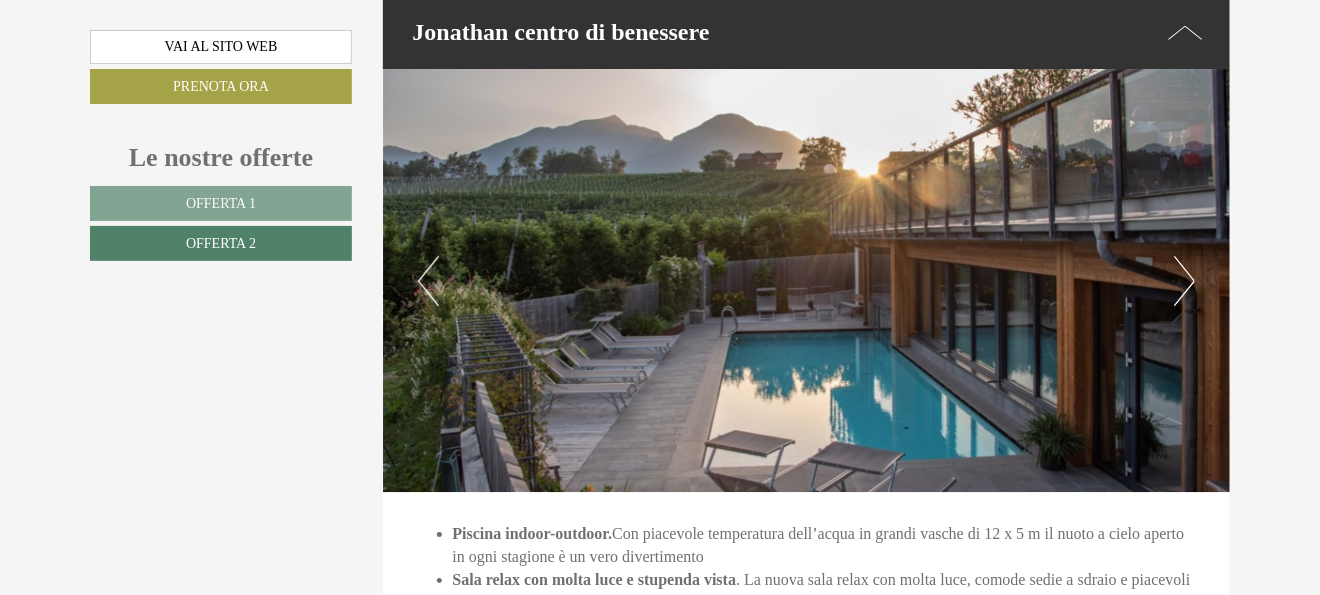 click on "Next" at bounding box center (1184, 281) 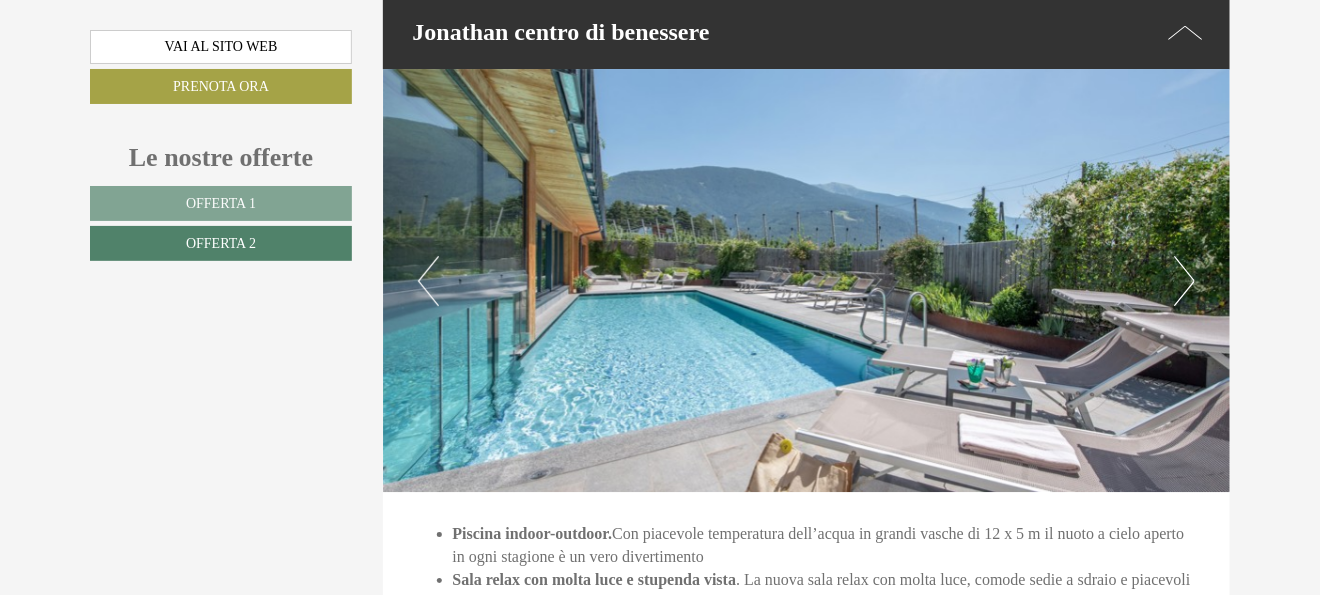 click on "Next" at bounding box center [1184, 281] 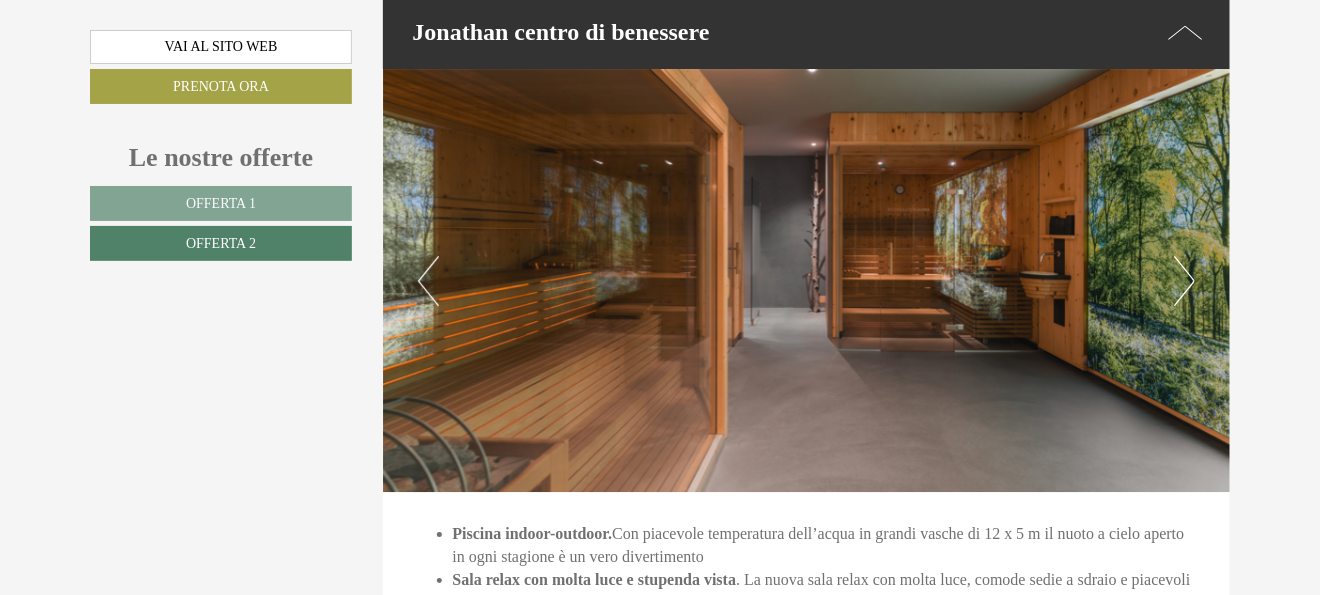 click on "Next" at bounding box center (1184, 281) 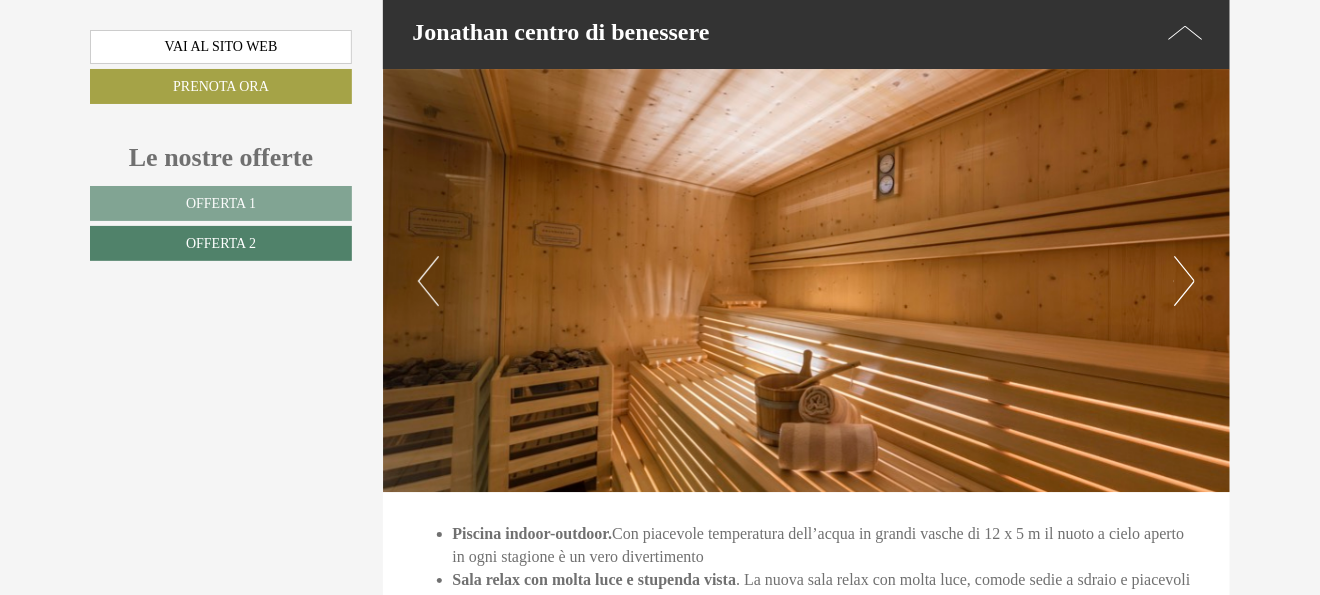 click on "Next" at bounding box center [1184, 281] 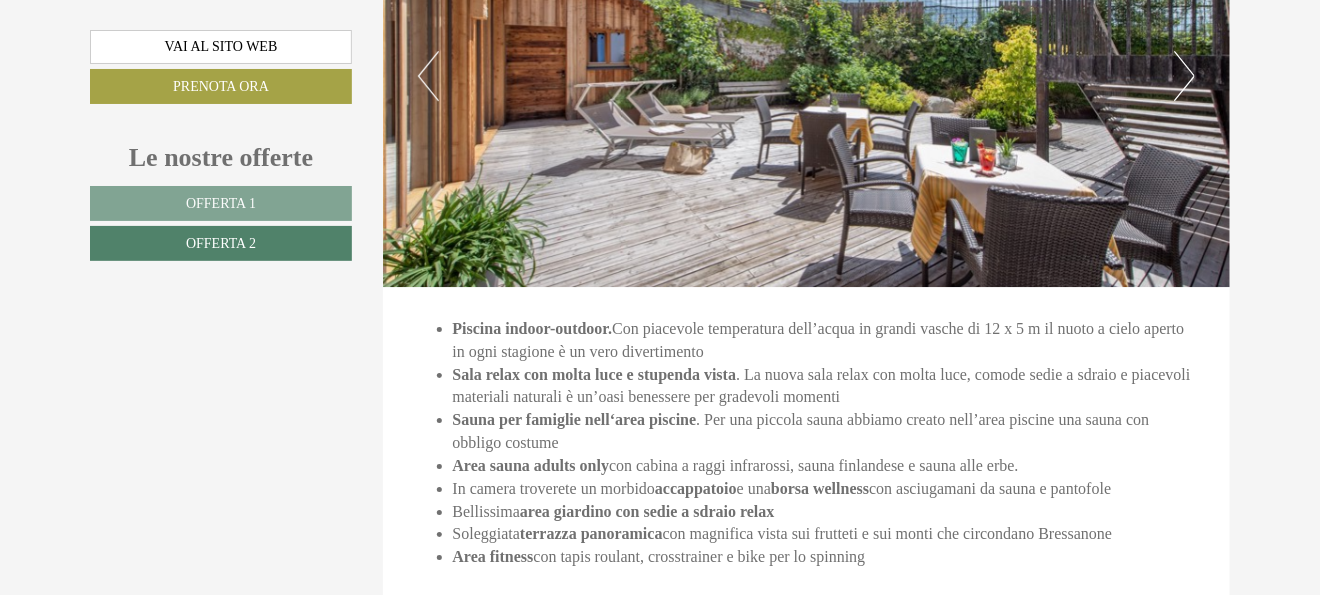 scroll, scrollTop: 4727, scrollLeft: 0, axis: vertical 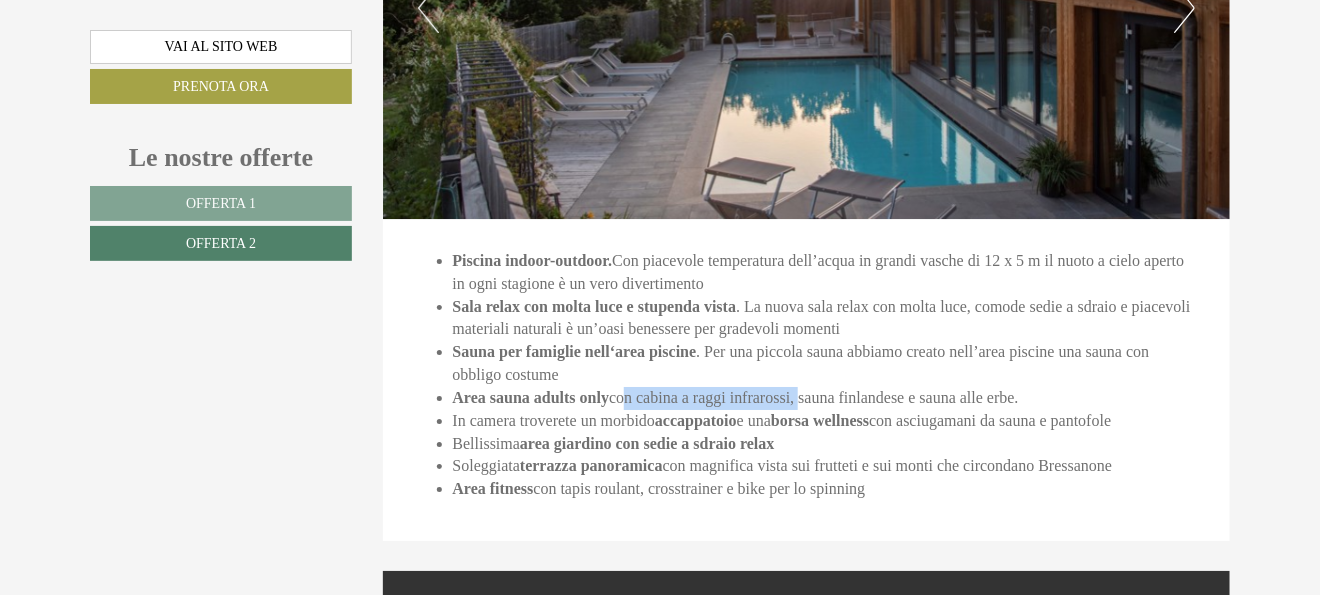 drag, startPoint x: 650, startPoint y: 397, endPoint x: 800, endPoint y: 390, distance: 150.16324 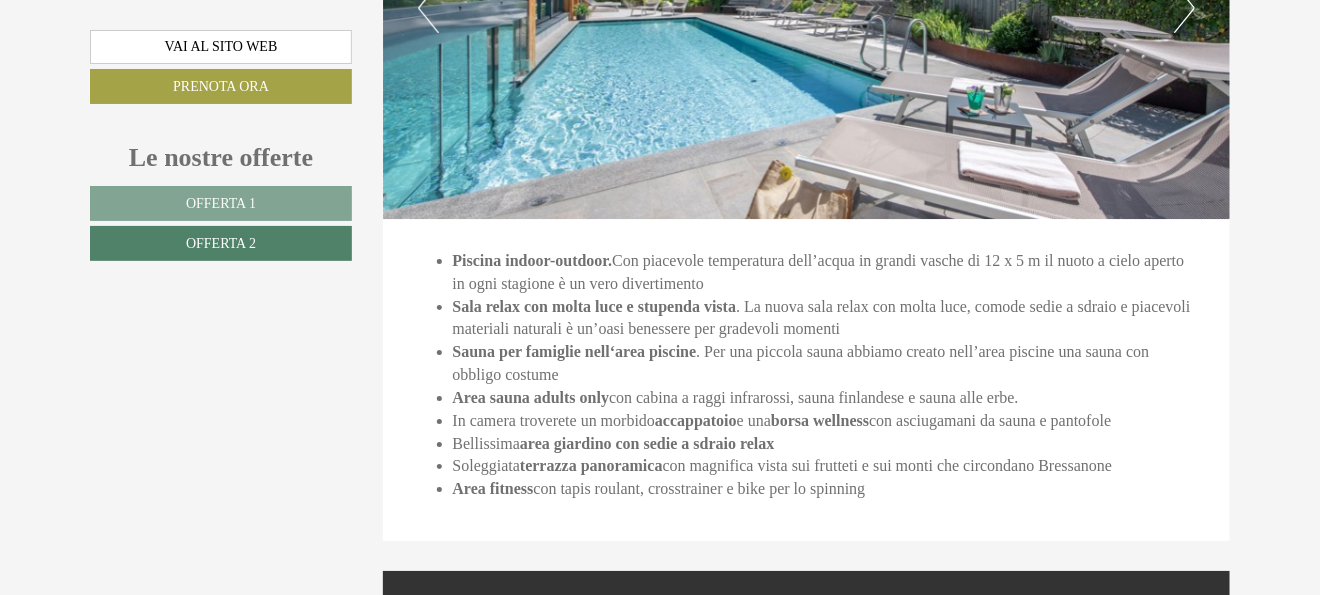 click on "Bellissima  area giardino con sedie a sdraio relax" at bounding box center [827, 444] 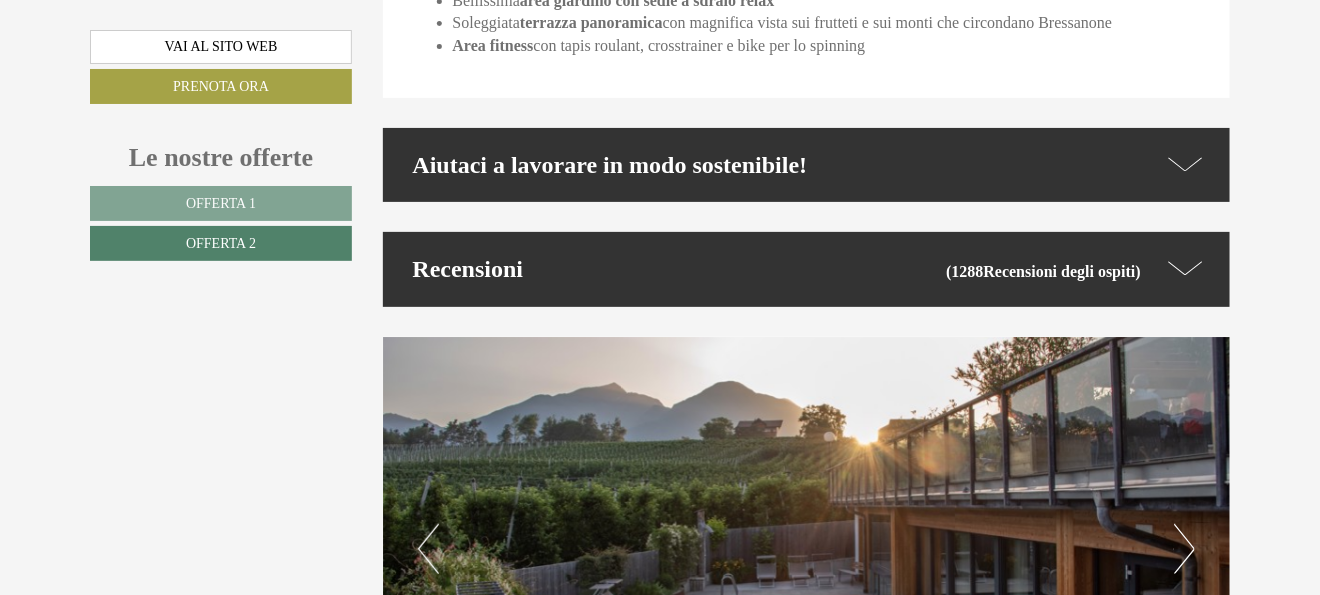 scroll, scrollTop: 5181, scrollLeft: 0, axis: vertical 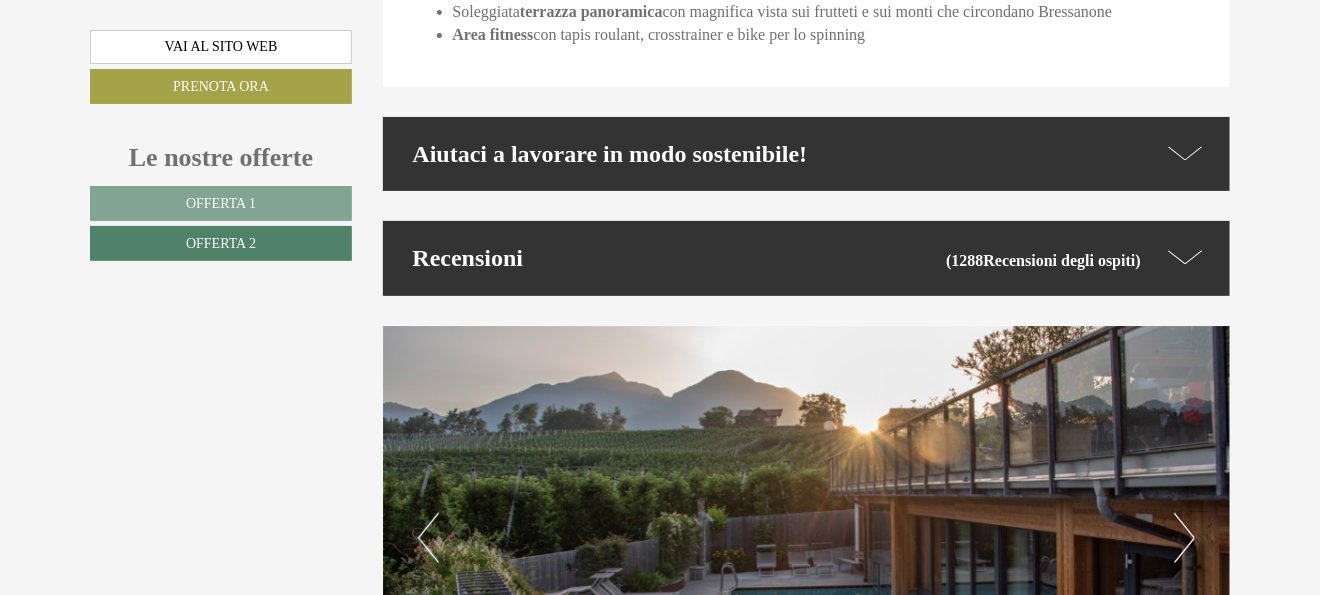 click on "Aiutaci a lavorare in modo sostenibile!" at bounding box center [807, 154] 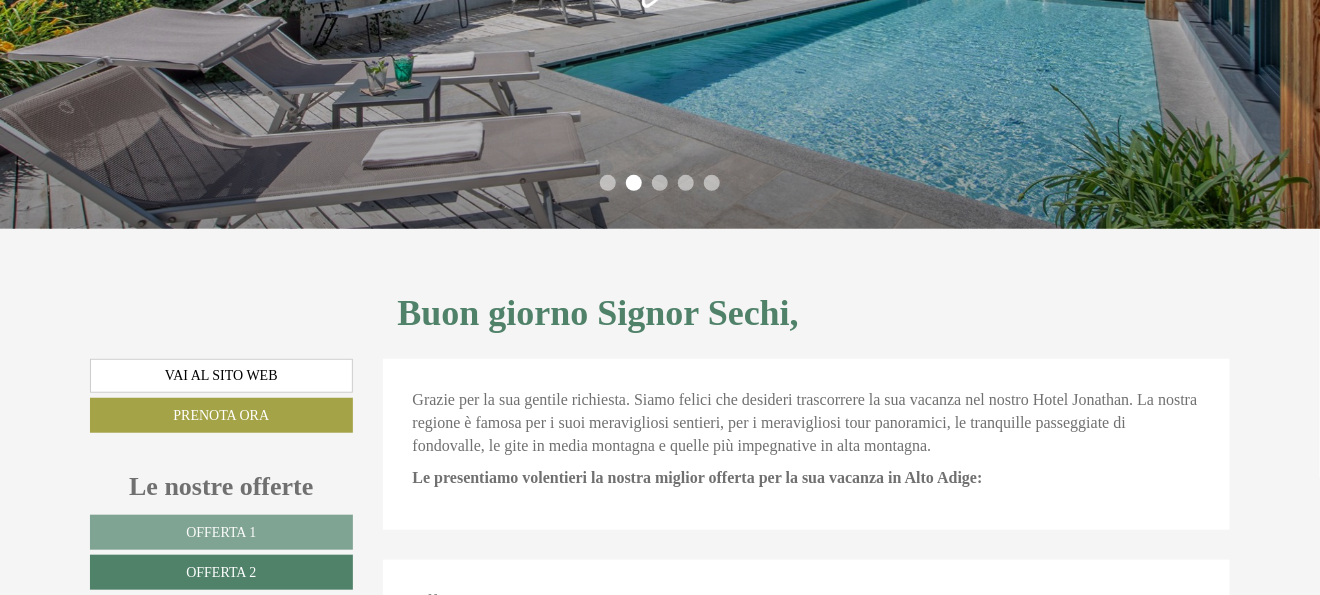 scroll, scrollTop: 0, scrollLeft: 0, axis: both 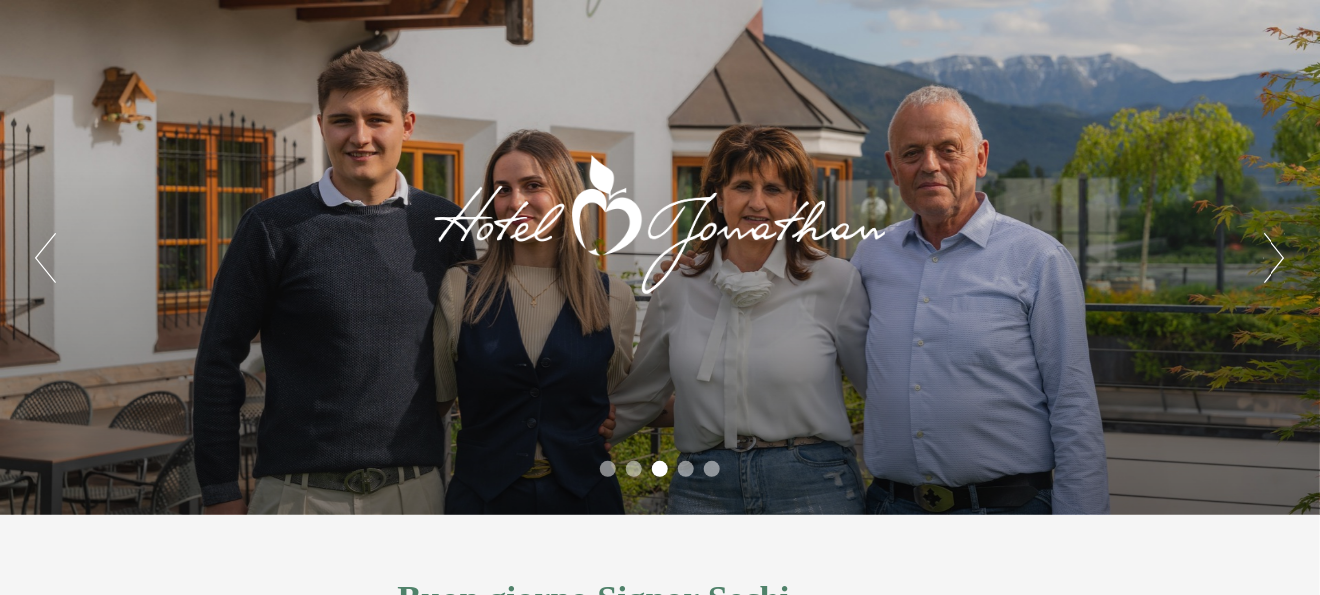 click on "Next" at bounding box center (1274, 258) 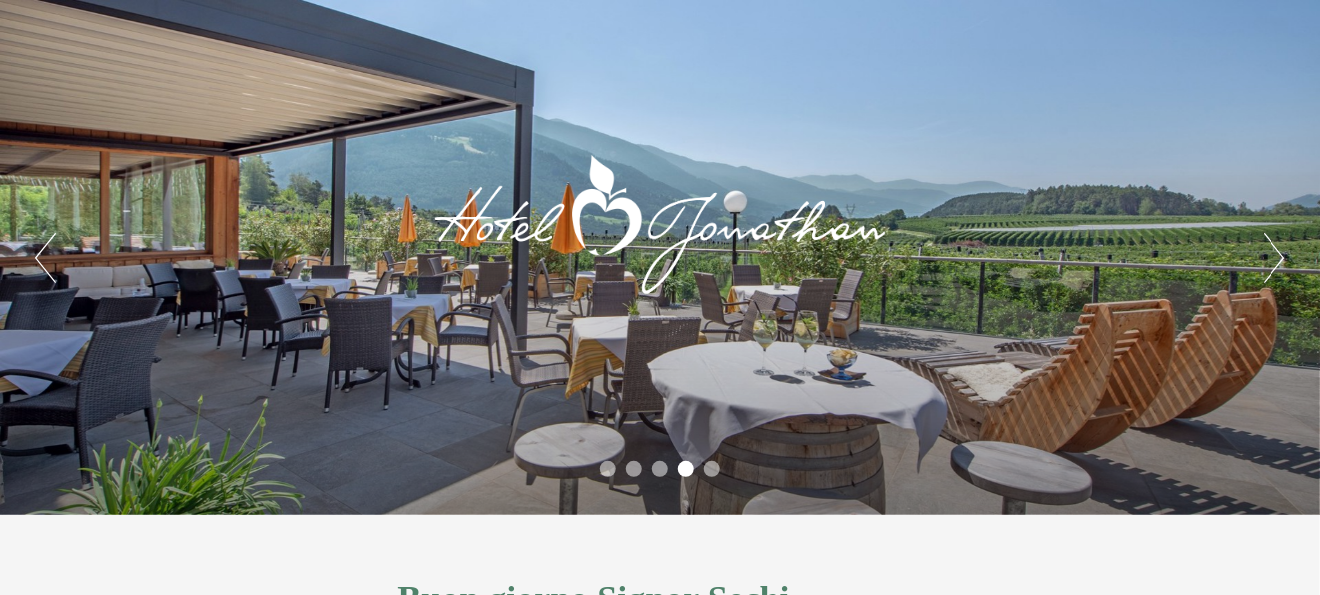 click on "Next" at bounding box center (1274, 258) 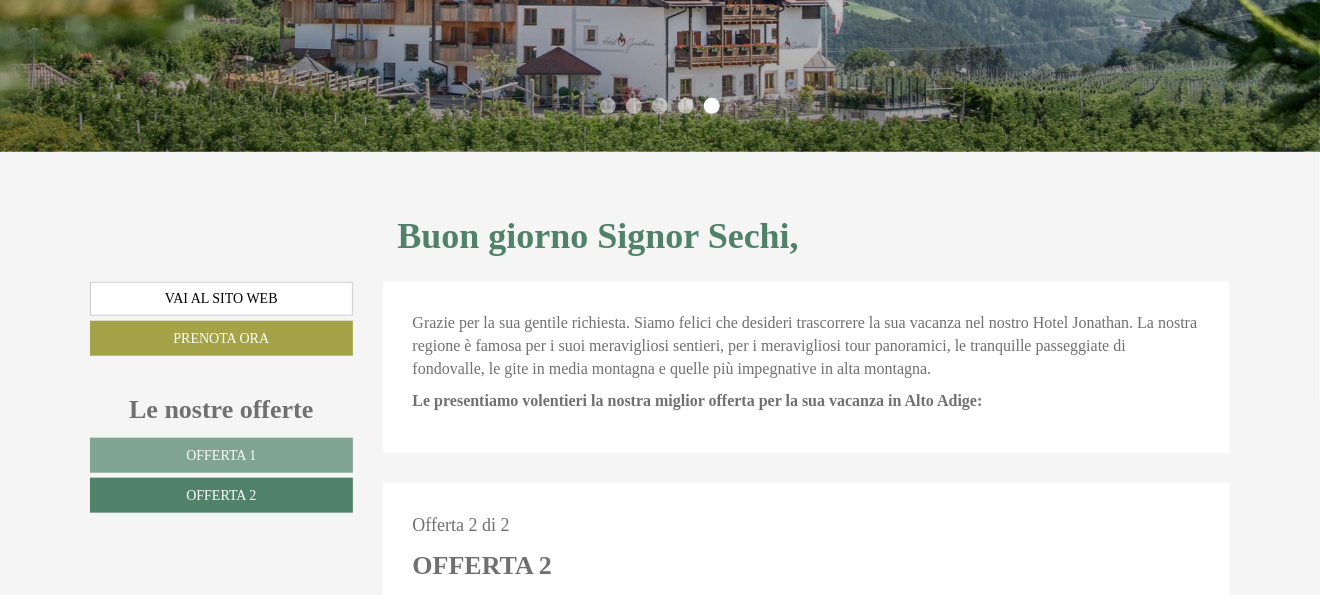 scroll, scrollTop: 0, scrollLeft: 0, axis: both 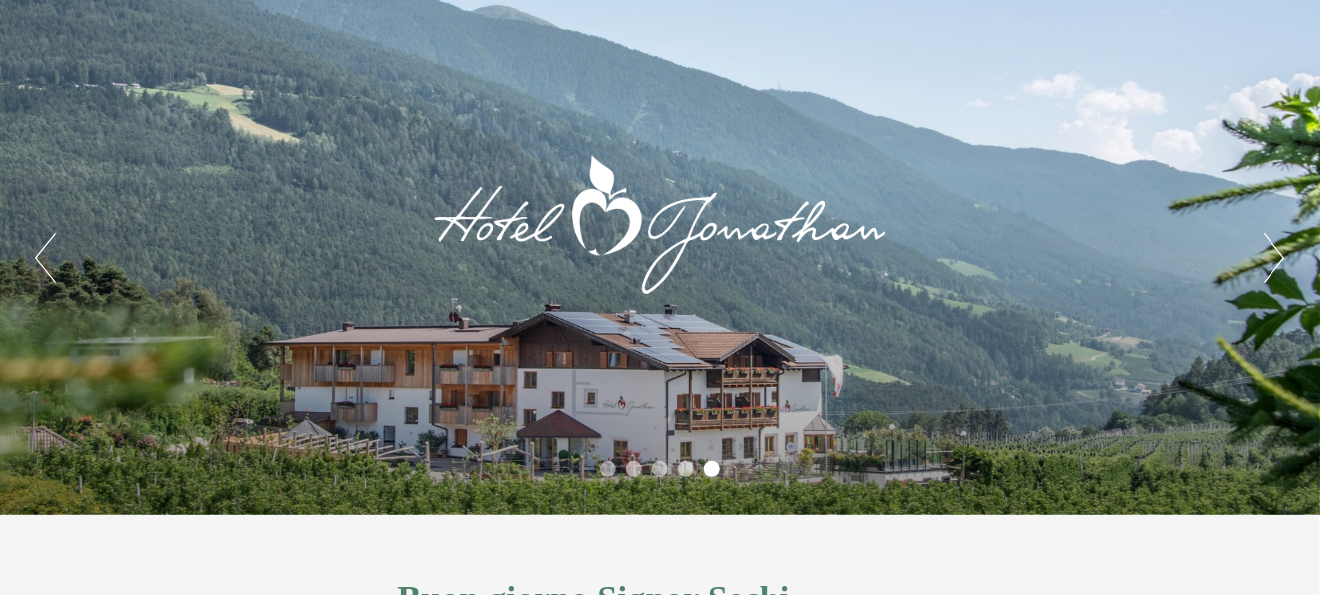 click on "Previous
Next 1 2 3 4 5" at bounding box center [660, 257] 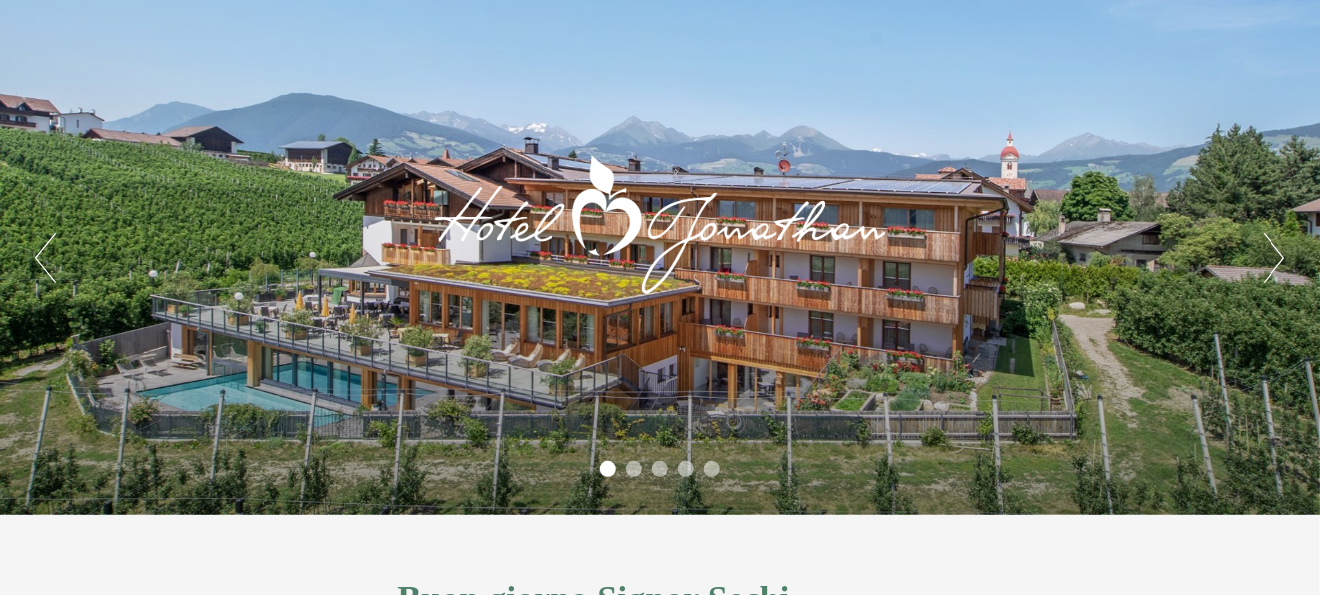 click on "Next" at bounding box center [1274, 258] 